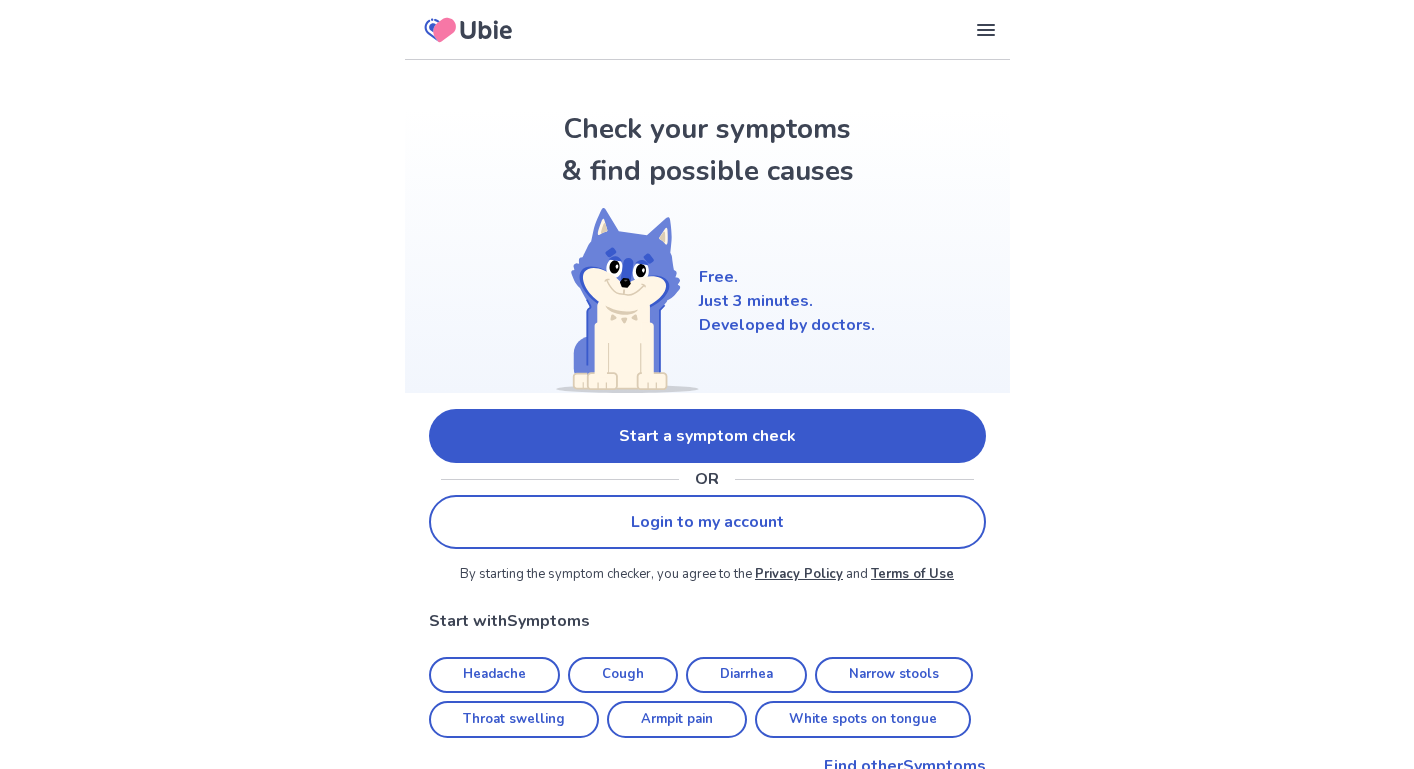 scroll, scrollTop: 0, scrollLeft: 0, axis: both 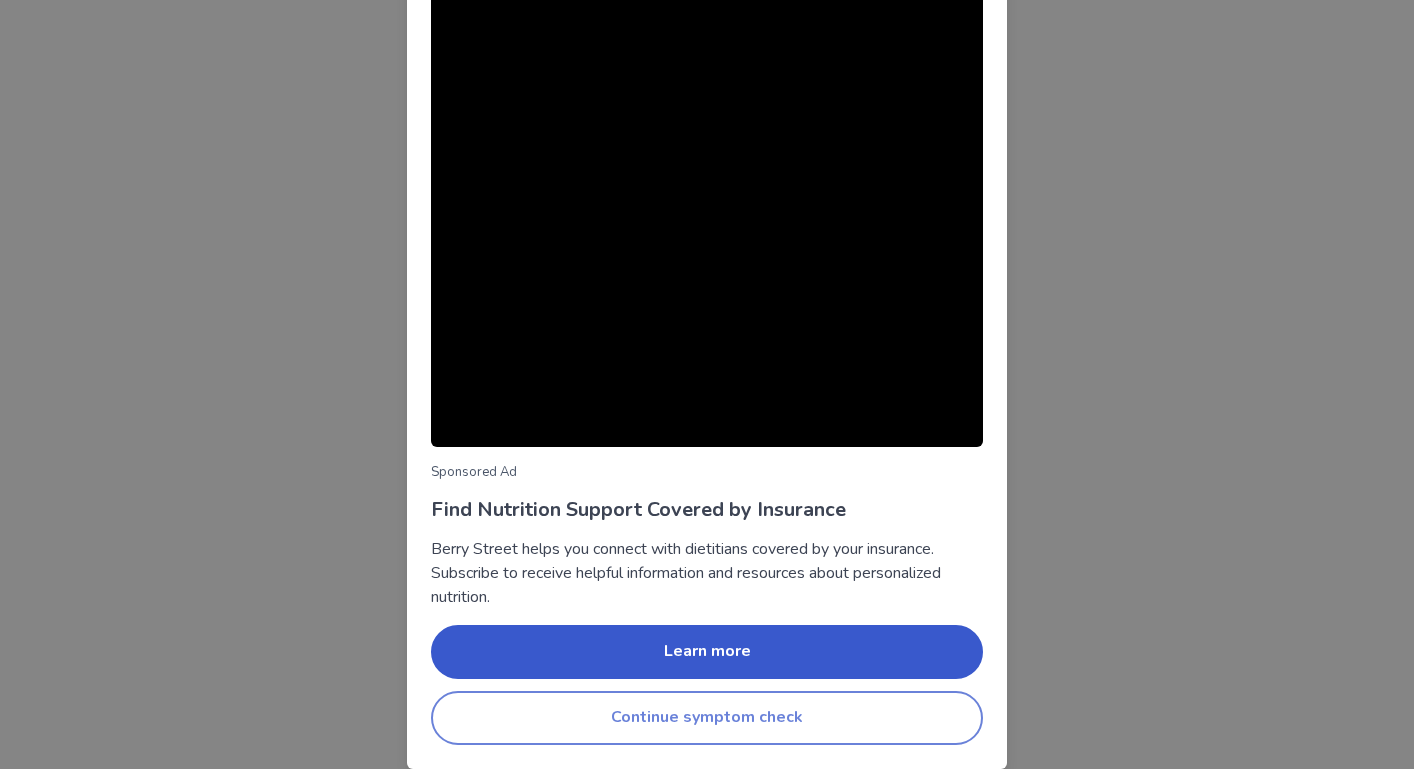 click on "Continue symptom check" at bounding box center [707, 718] 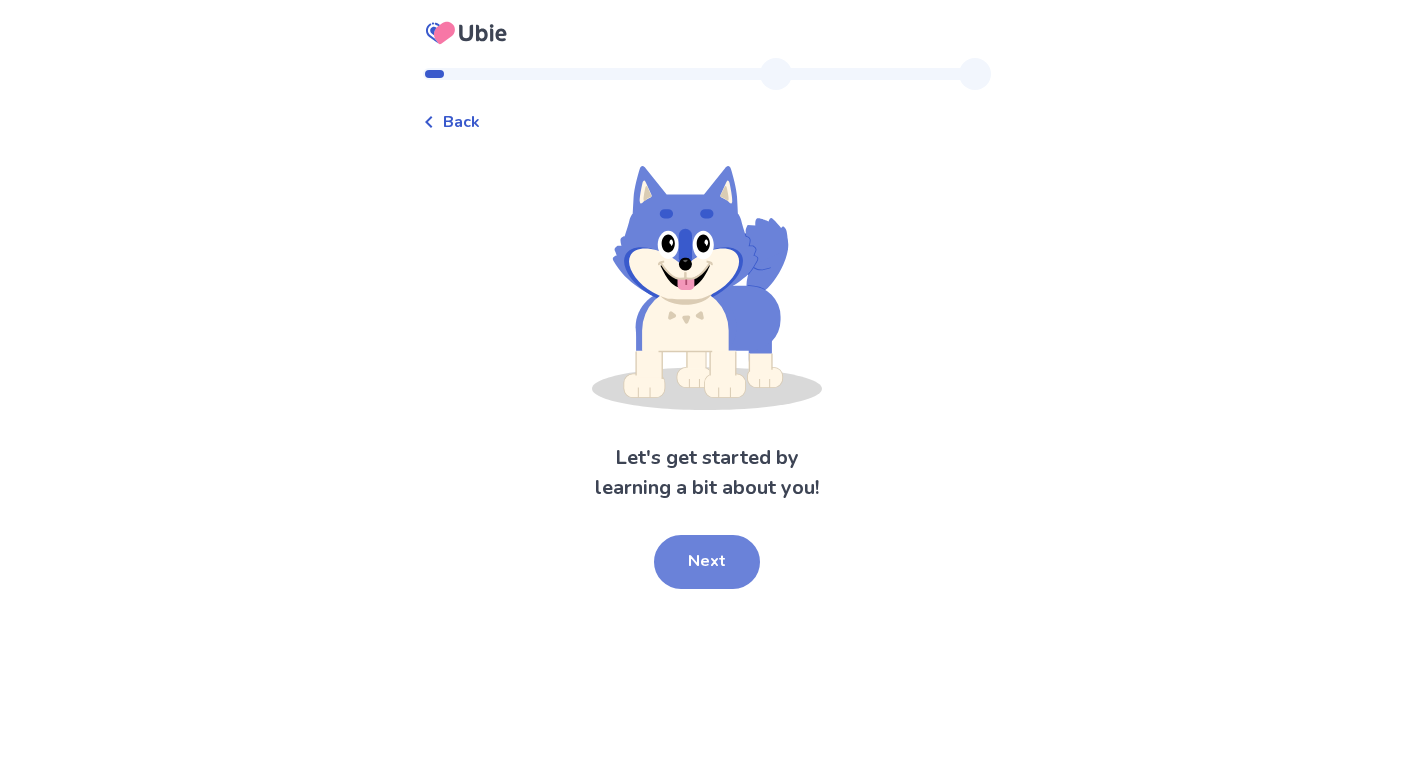 click on "Next" at bounding box center [707, 562] 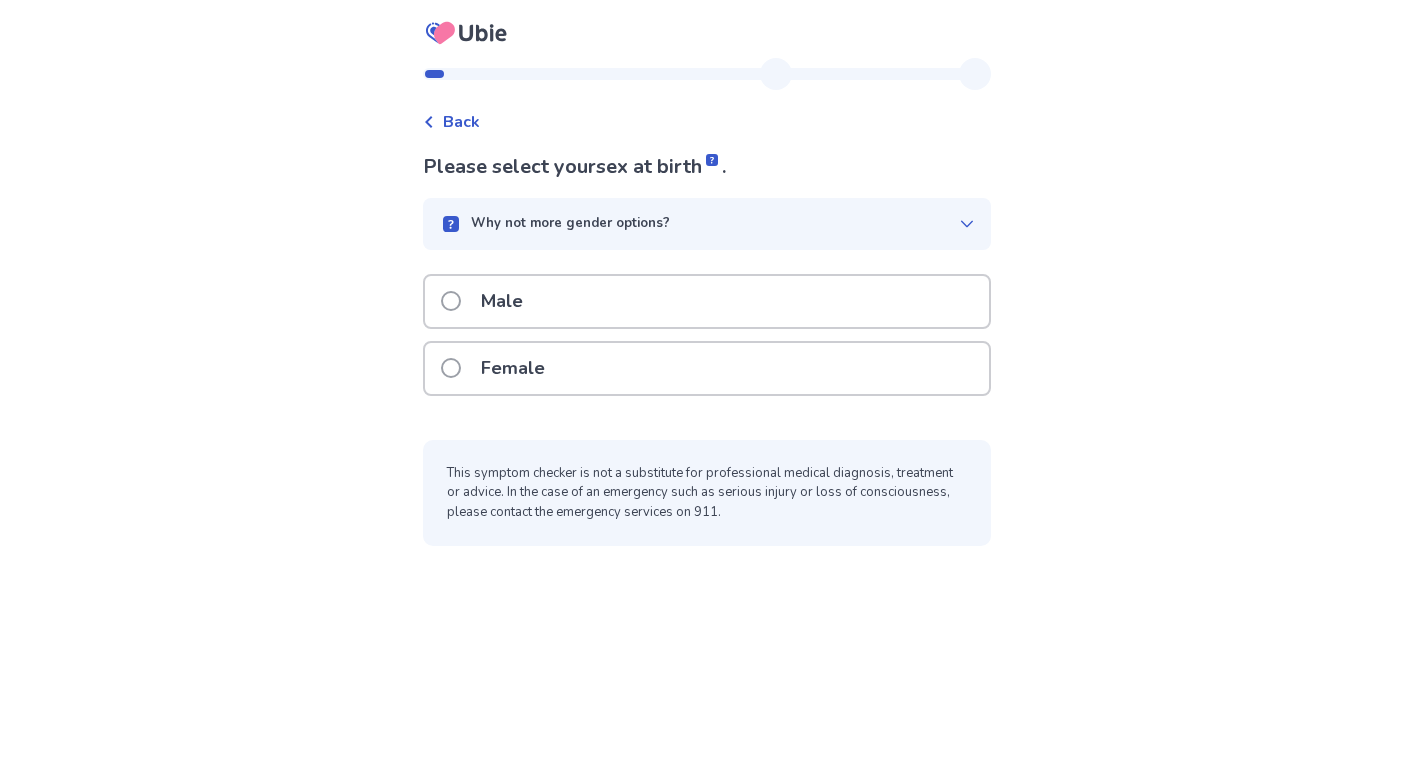 click at bounding box center [451, 301] 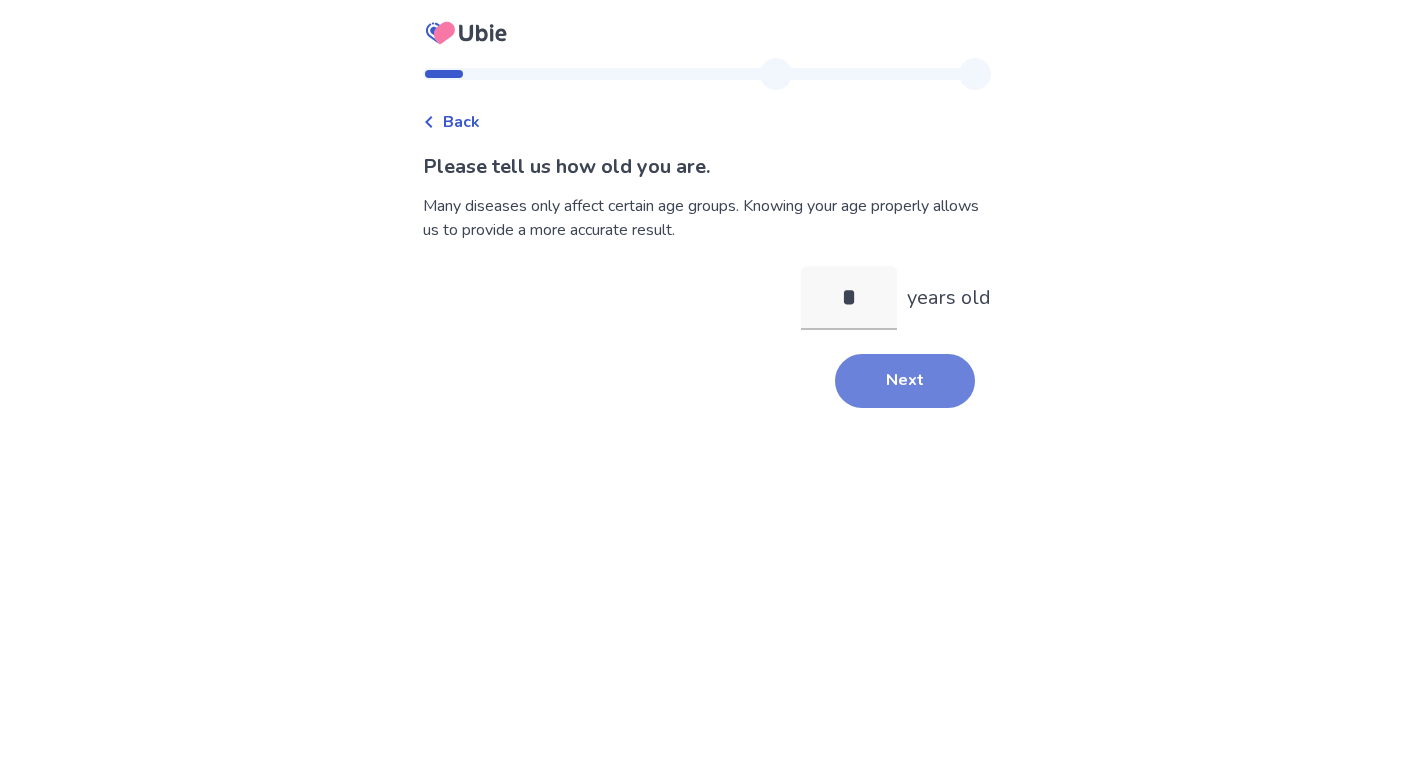 click on "Next" at bounding box center [905, 381] 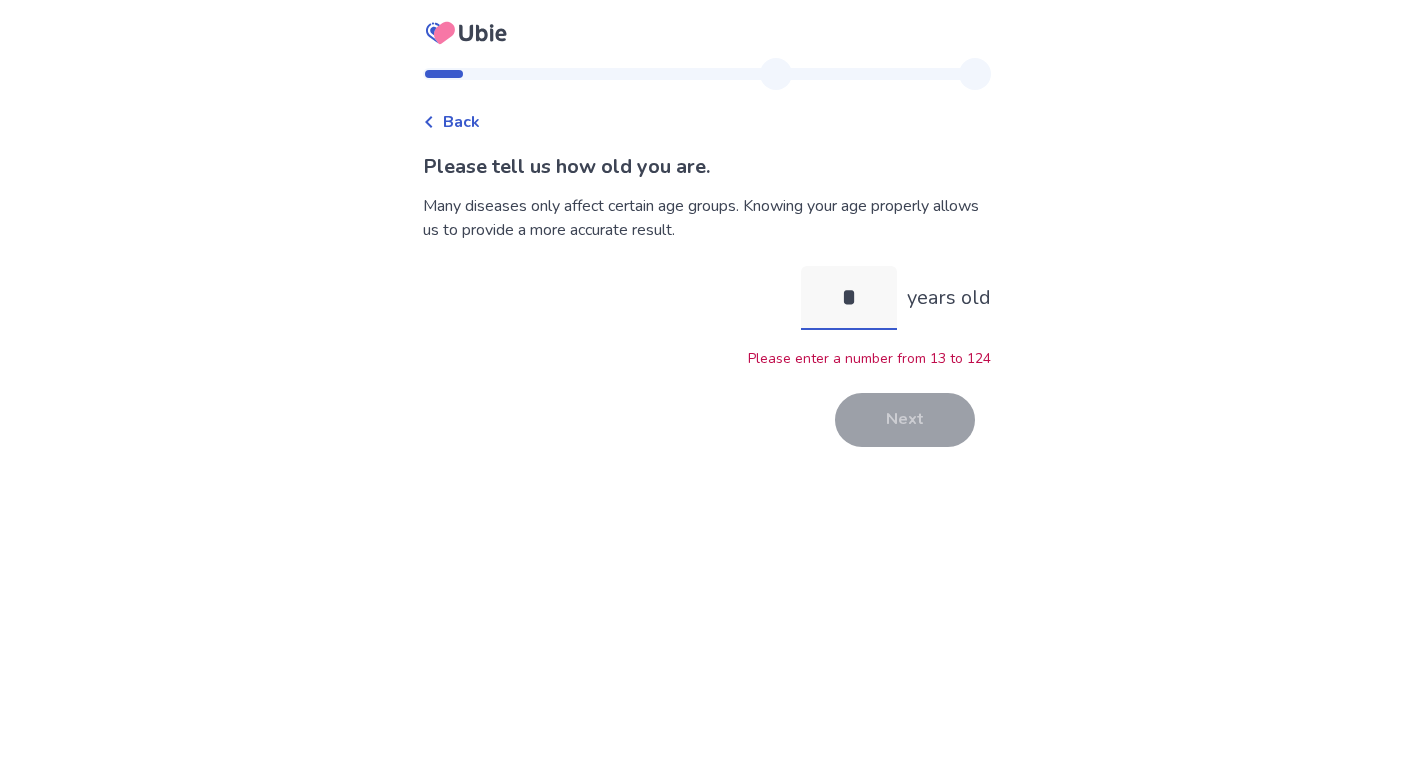 drag, startPoint x: 845, startPoint y: 305, endPoint x: 804, endPoint y: 305, distance: 41 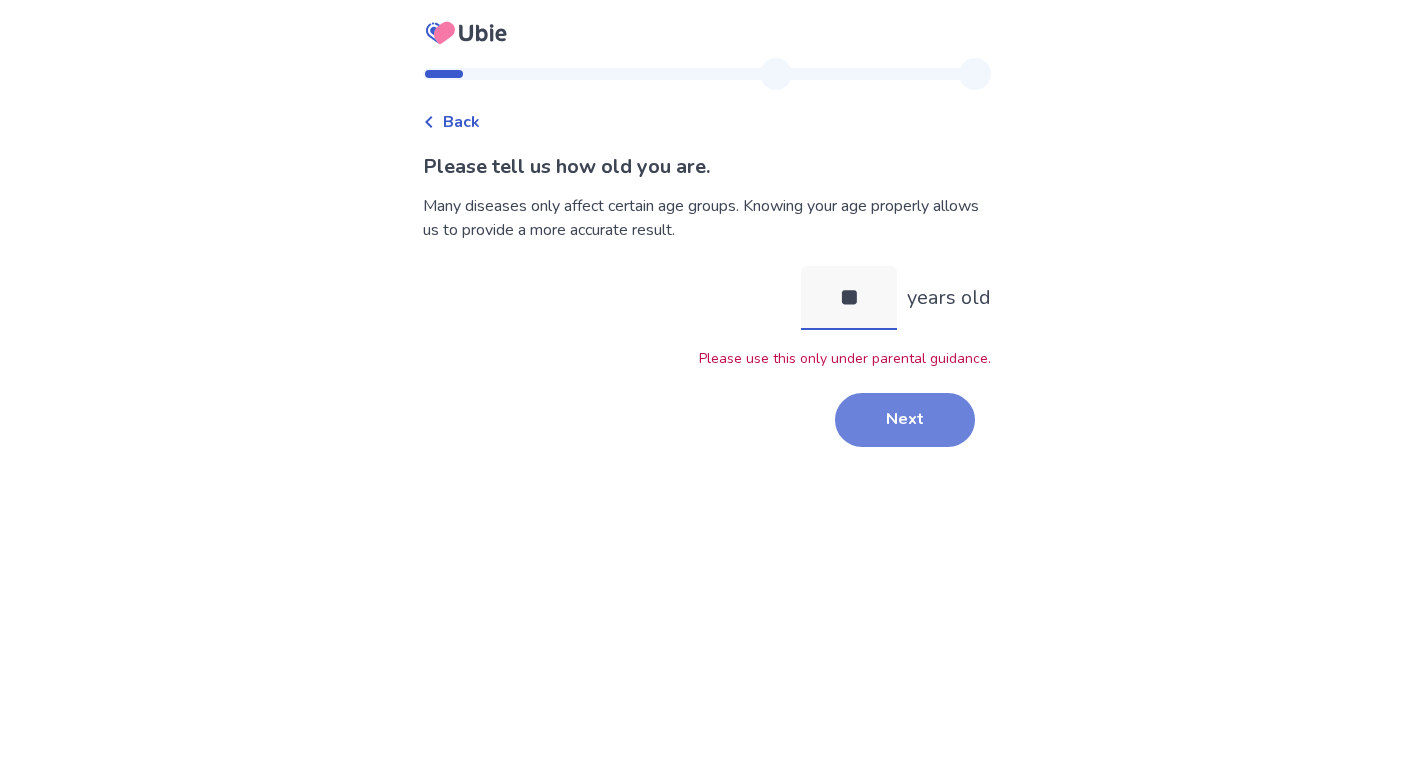 type on "**" 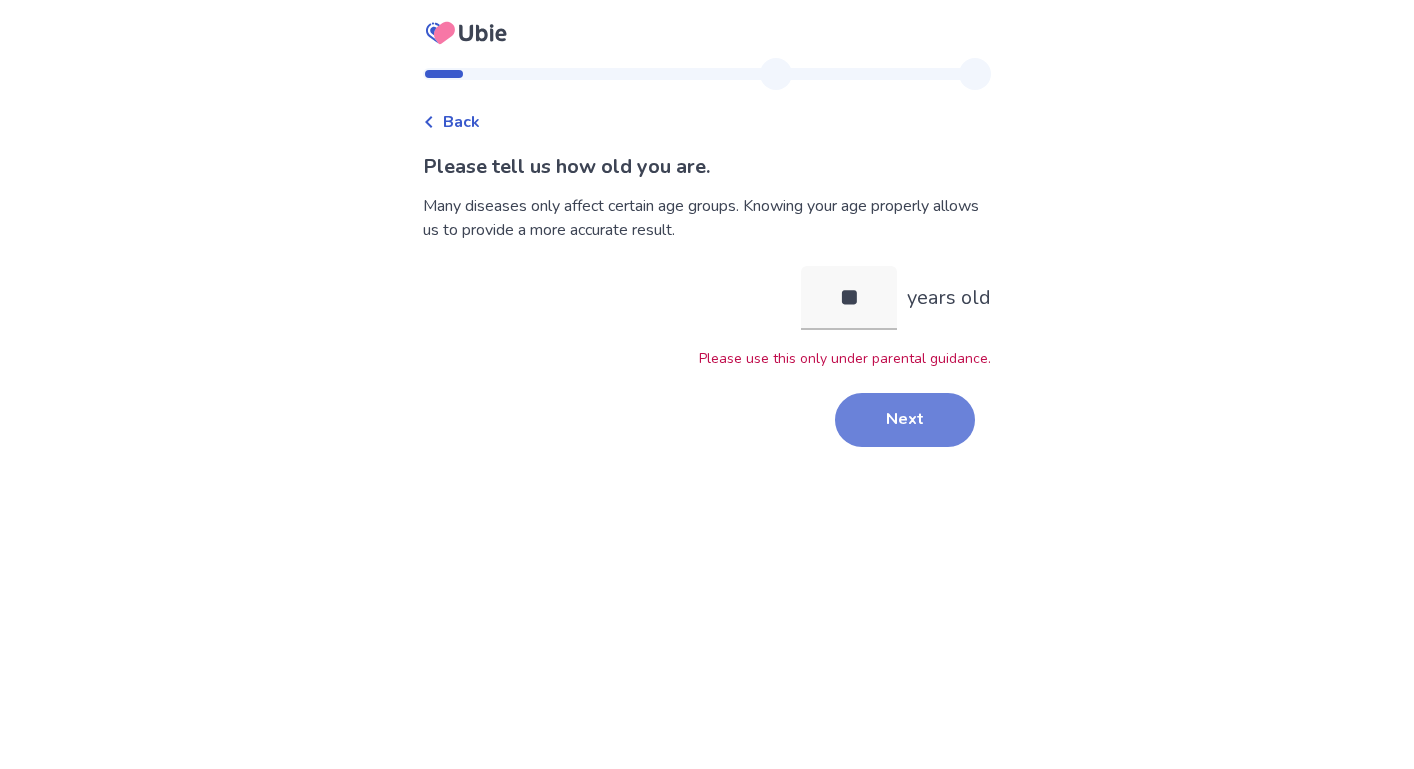 click on "Next" at bounding box center [905, 420] 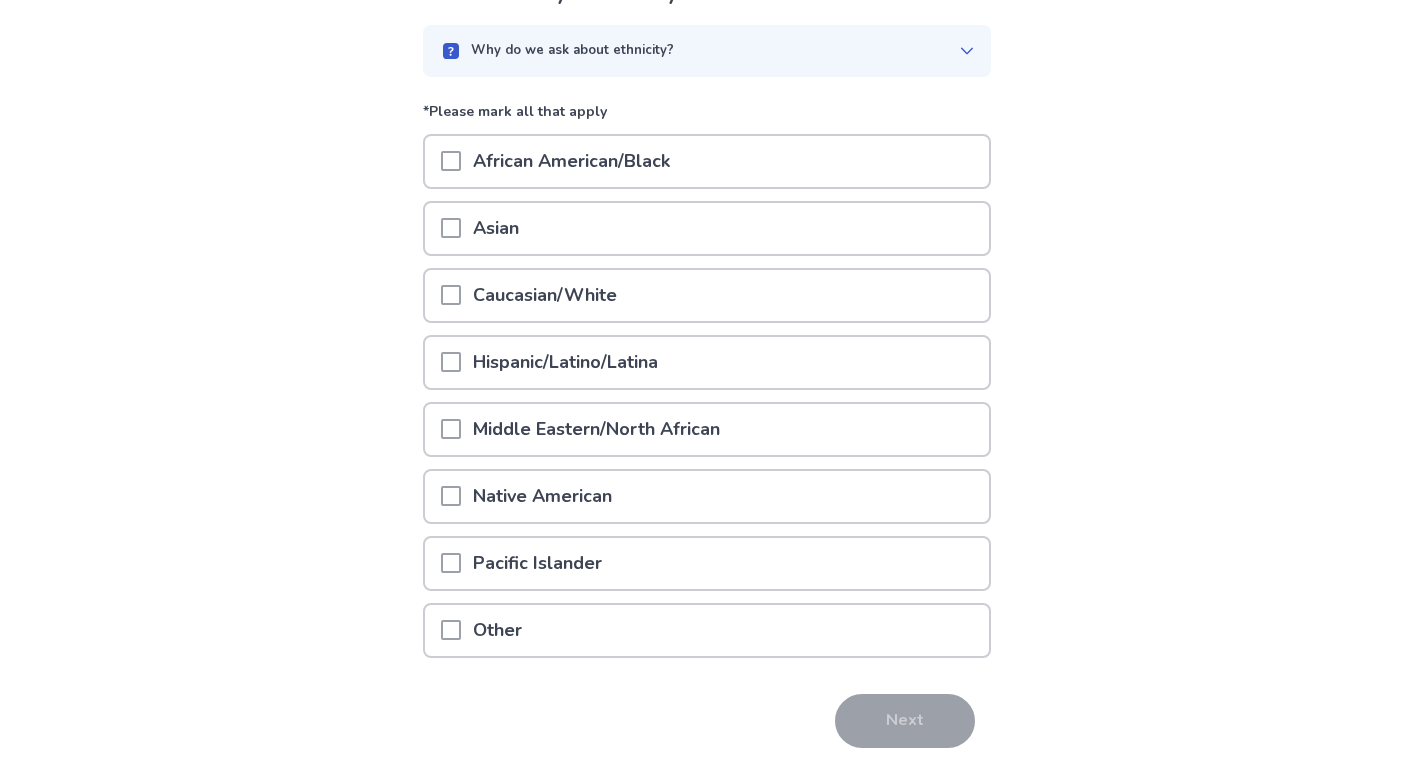 scroll, scrollTop: 174, scrollLeft: 0, axis: vertical 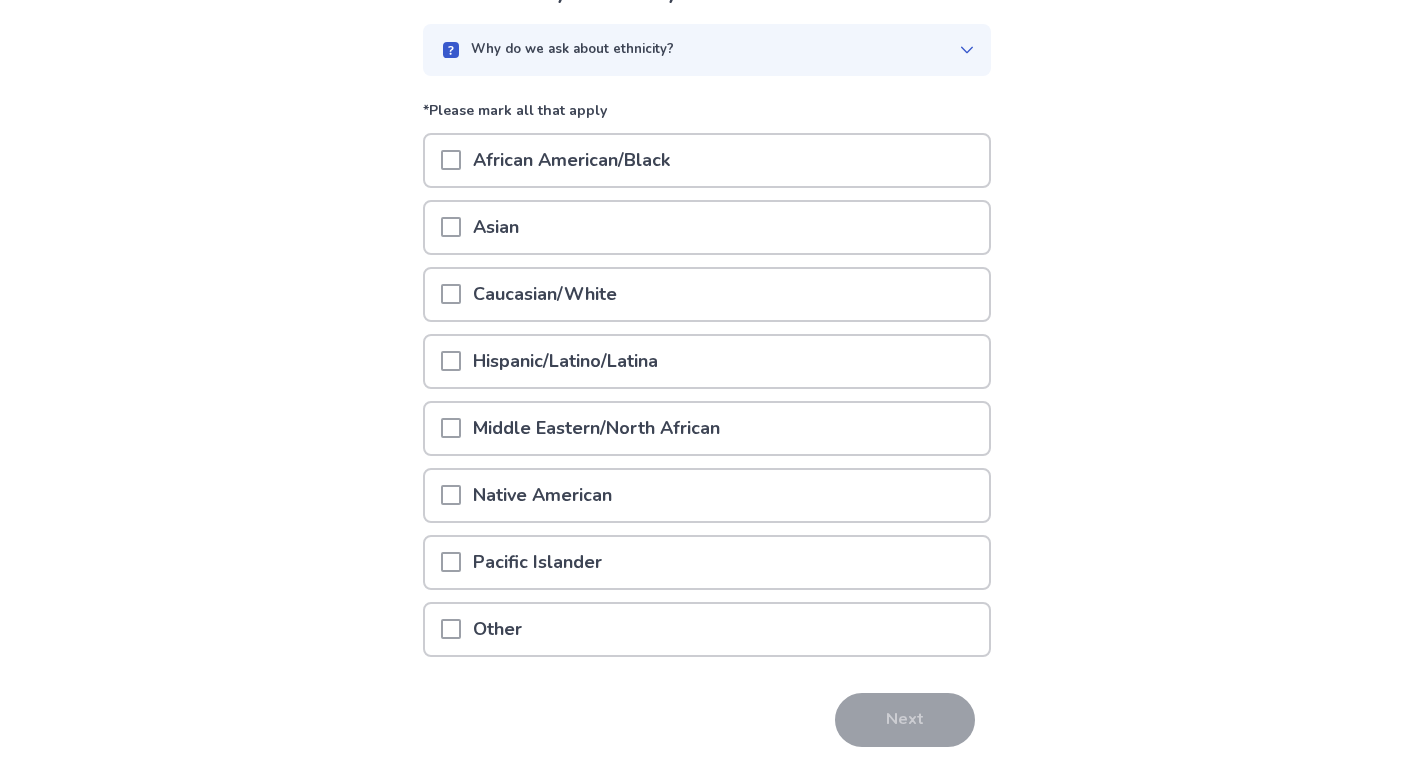 click at bounding box center (451, 294) 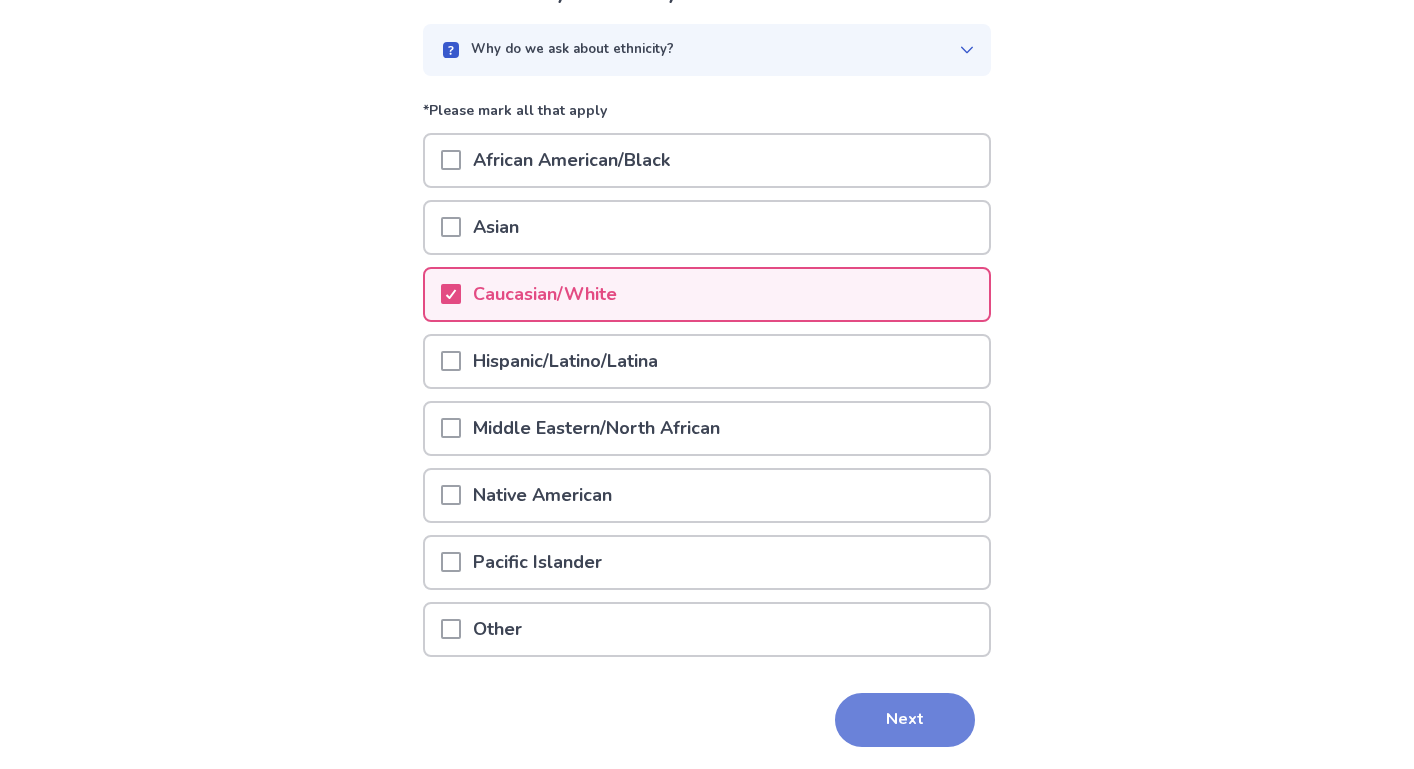 click on "Next" at bounding box center (905, 720) 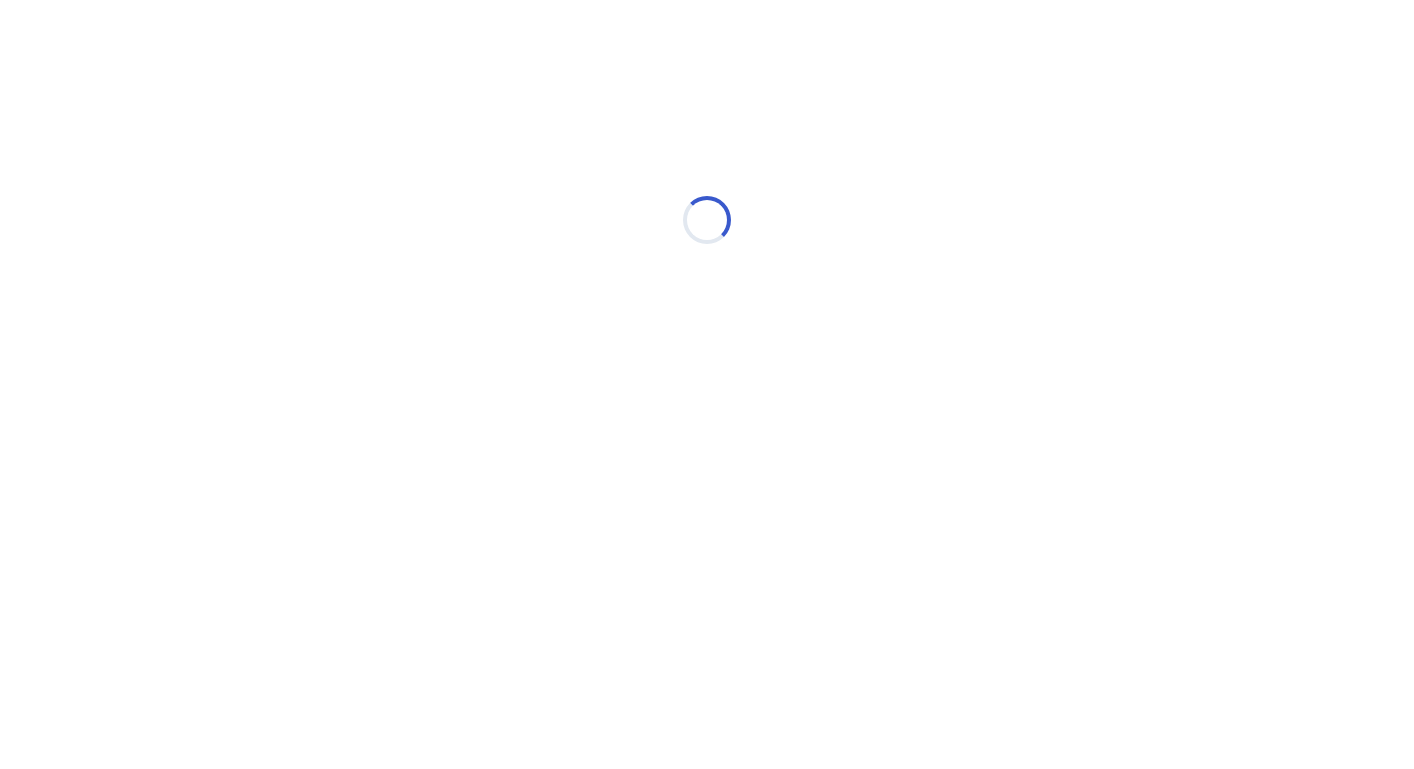 scroll, scrollTop: 0, scrollLeft: 0, axis: both 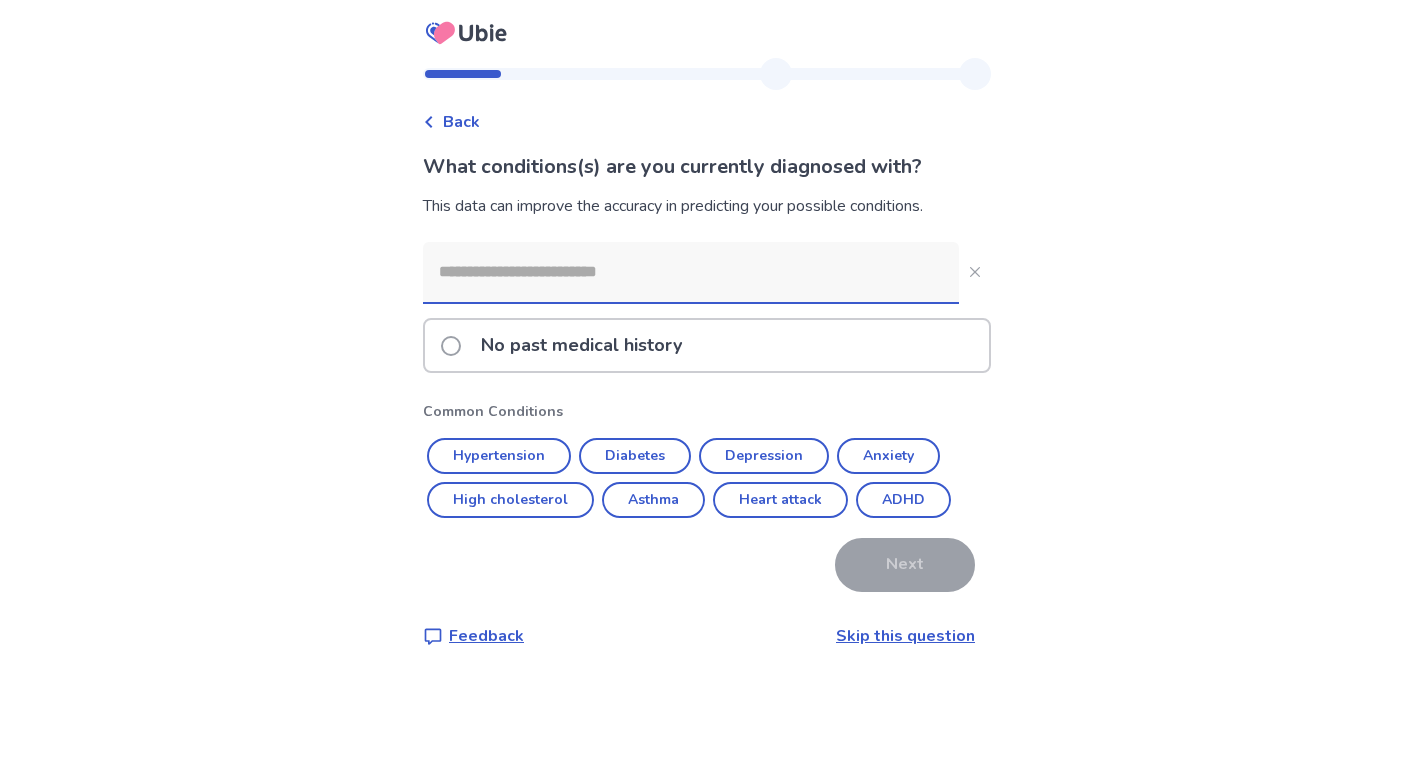 click at bounding box center [691, 272] 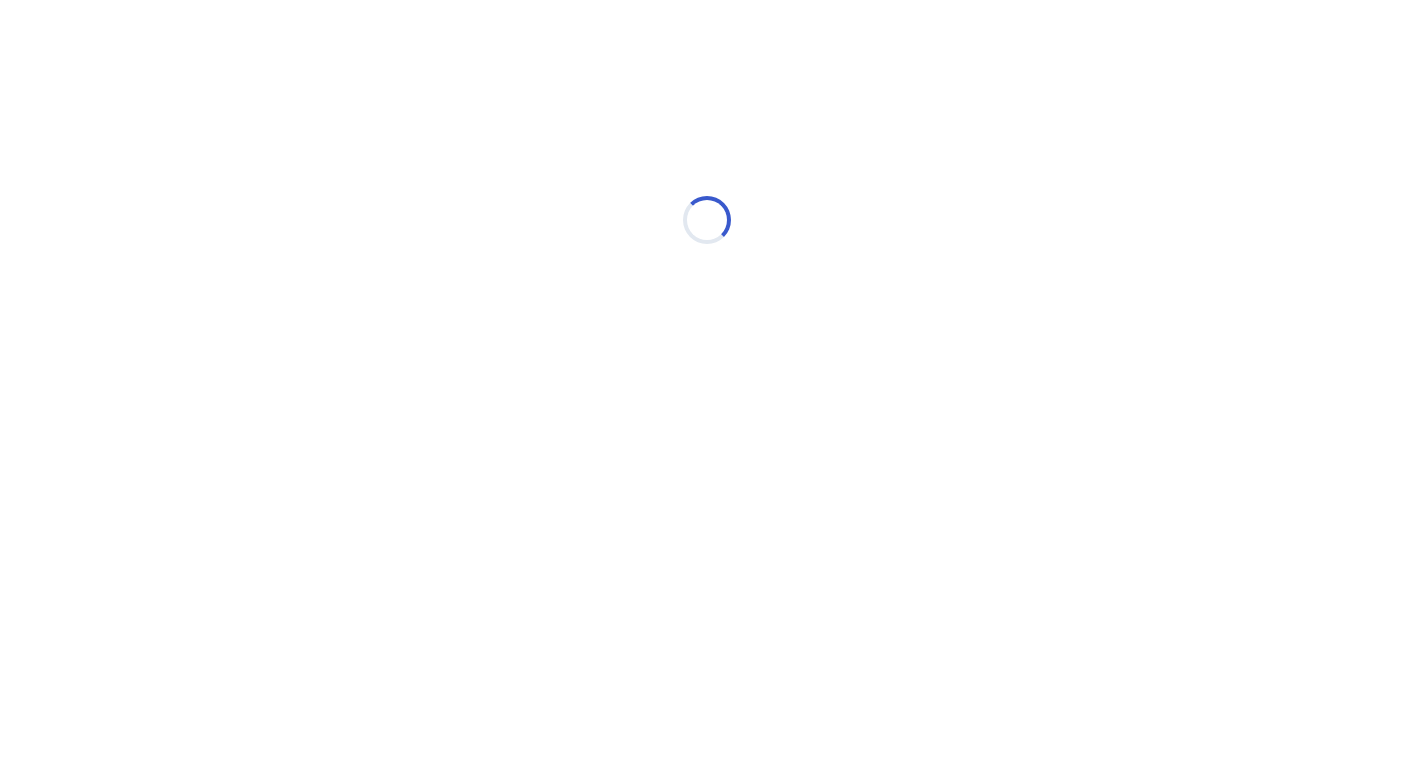 click on "Loading..." at bounding box center [707, 220] 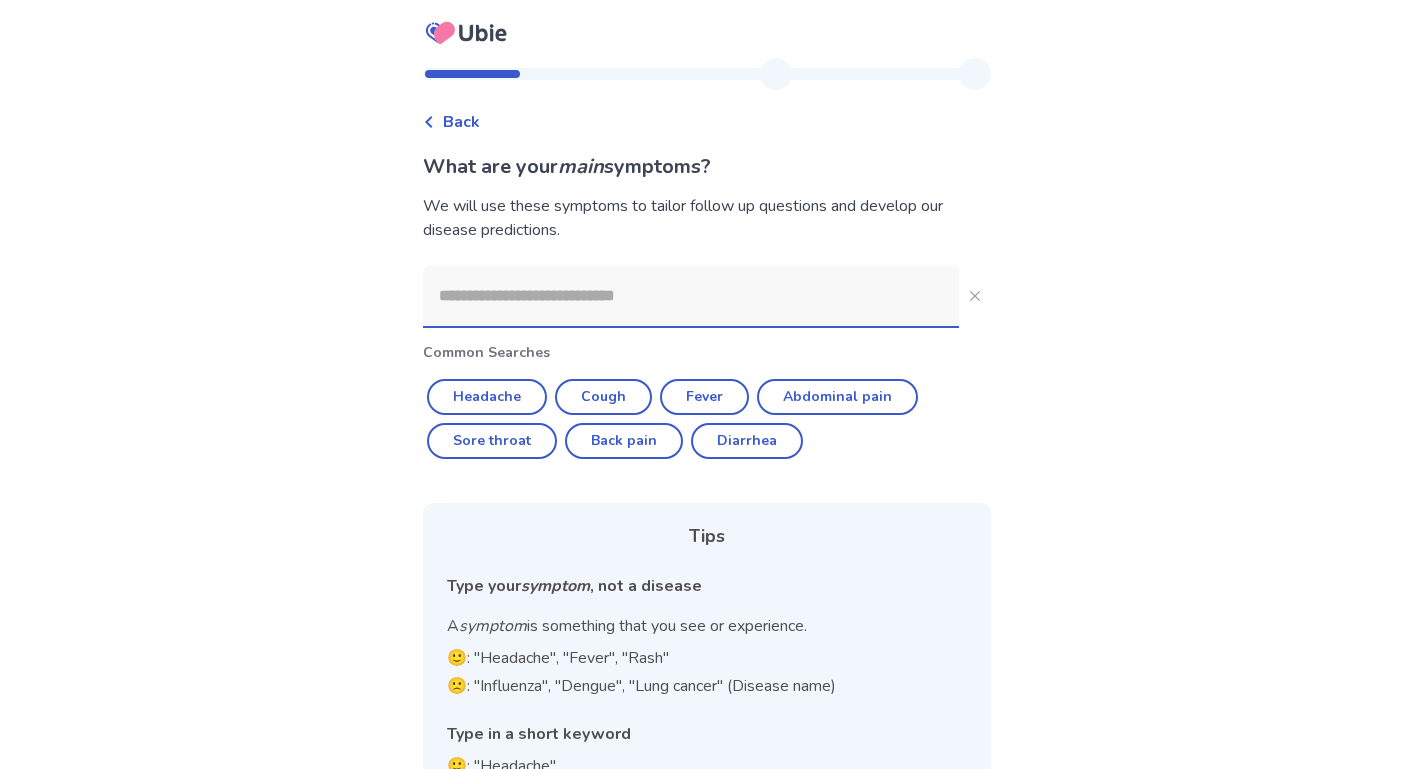 click 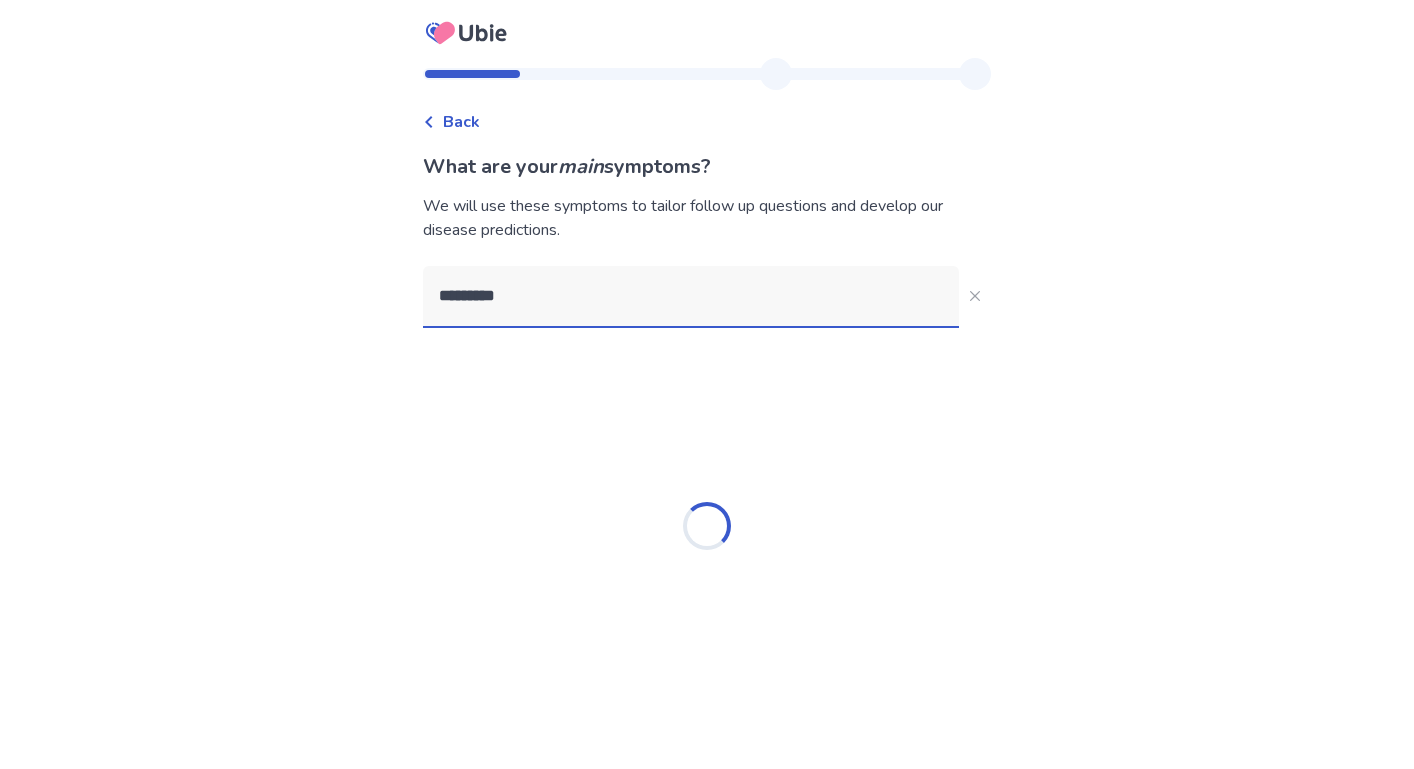 type on "**********" 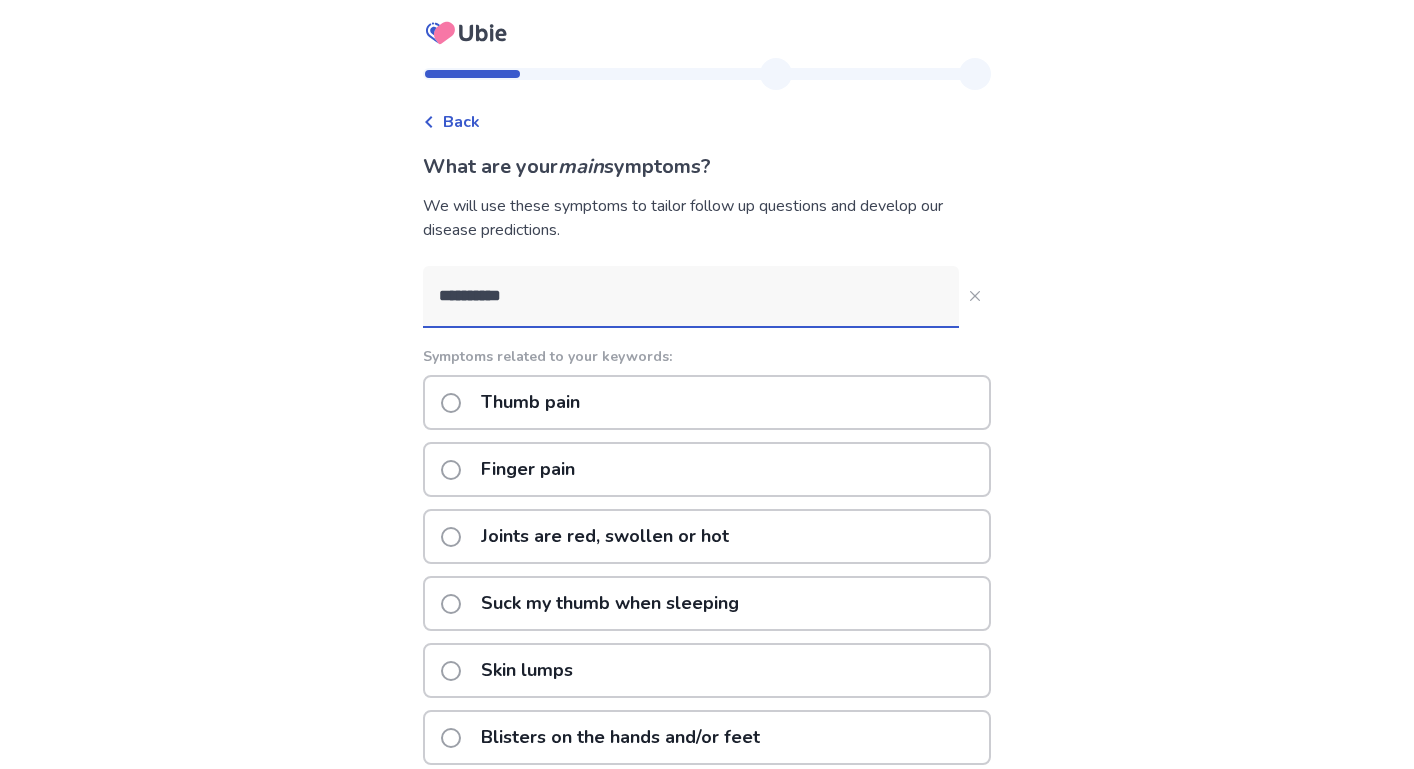 click on "Thumb pain" 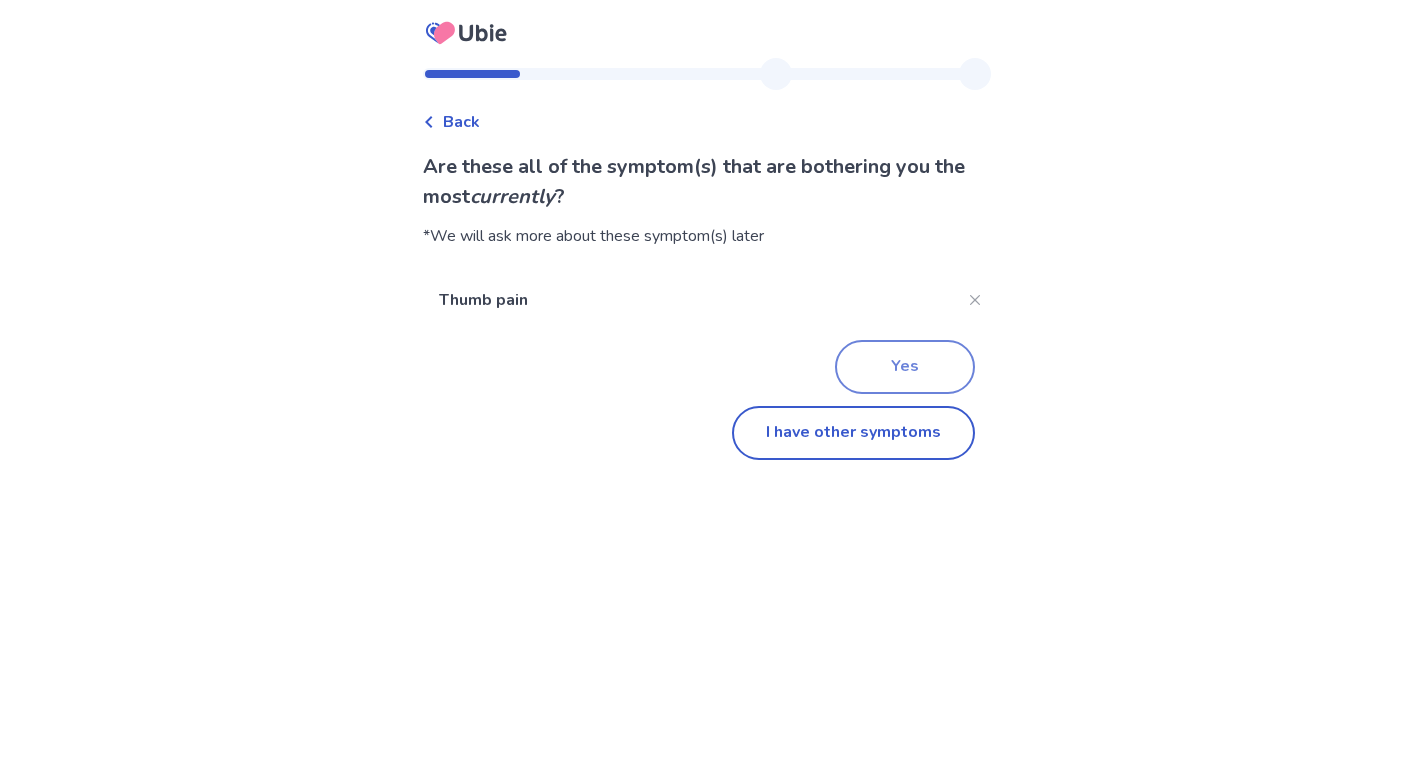 click on "Yes" 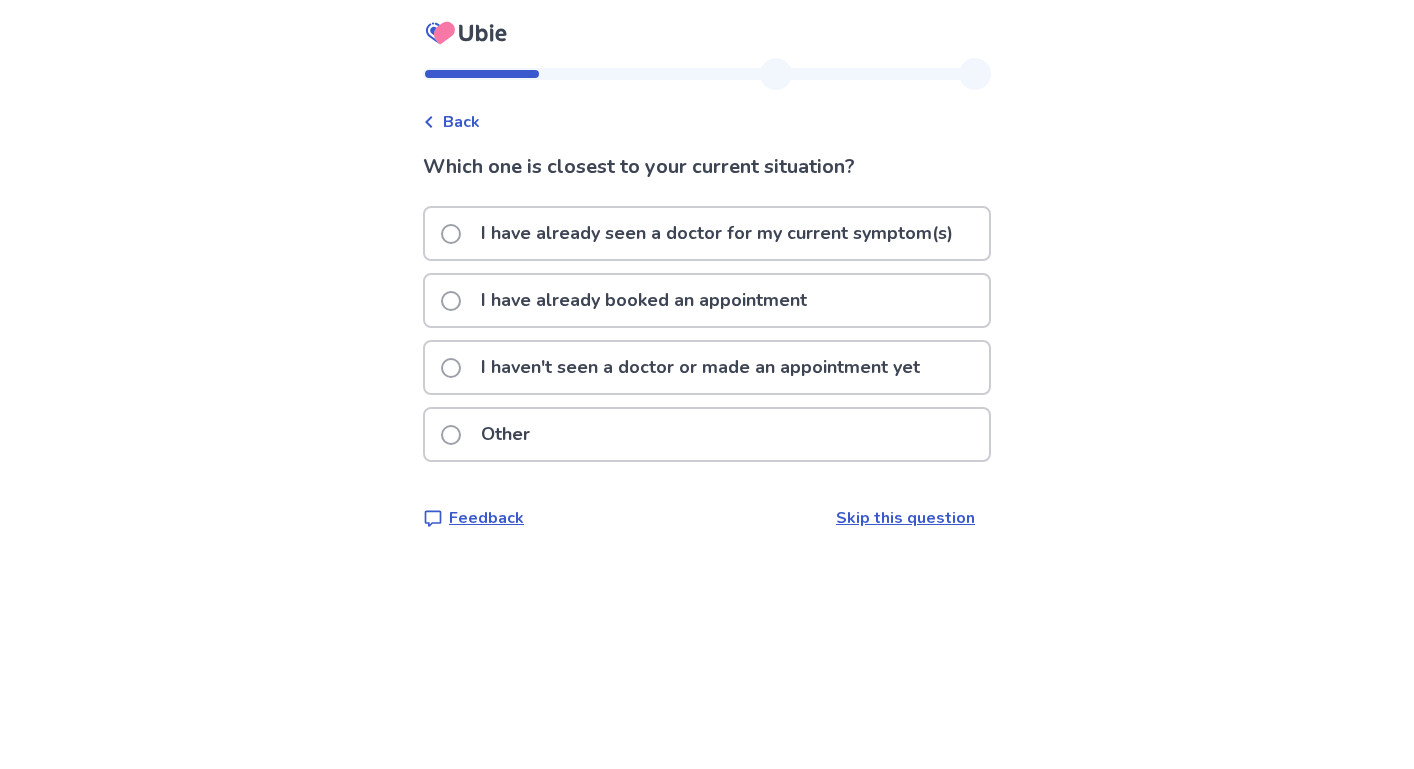 click on "I haven't seen a doctor or made an appointment yet" at bounding box center (700, 367) 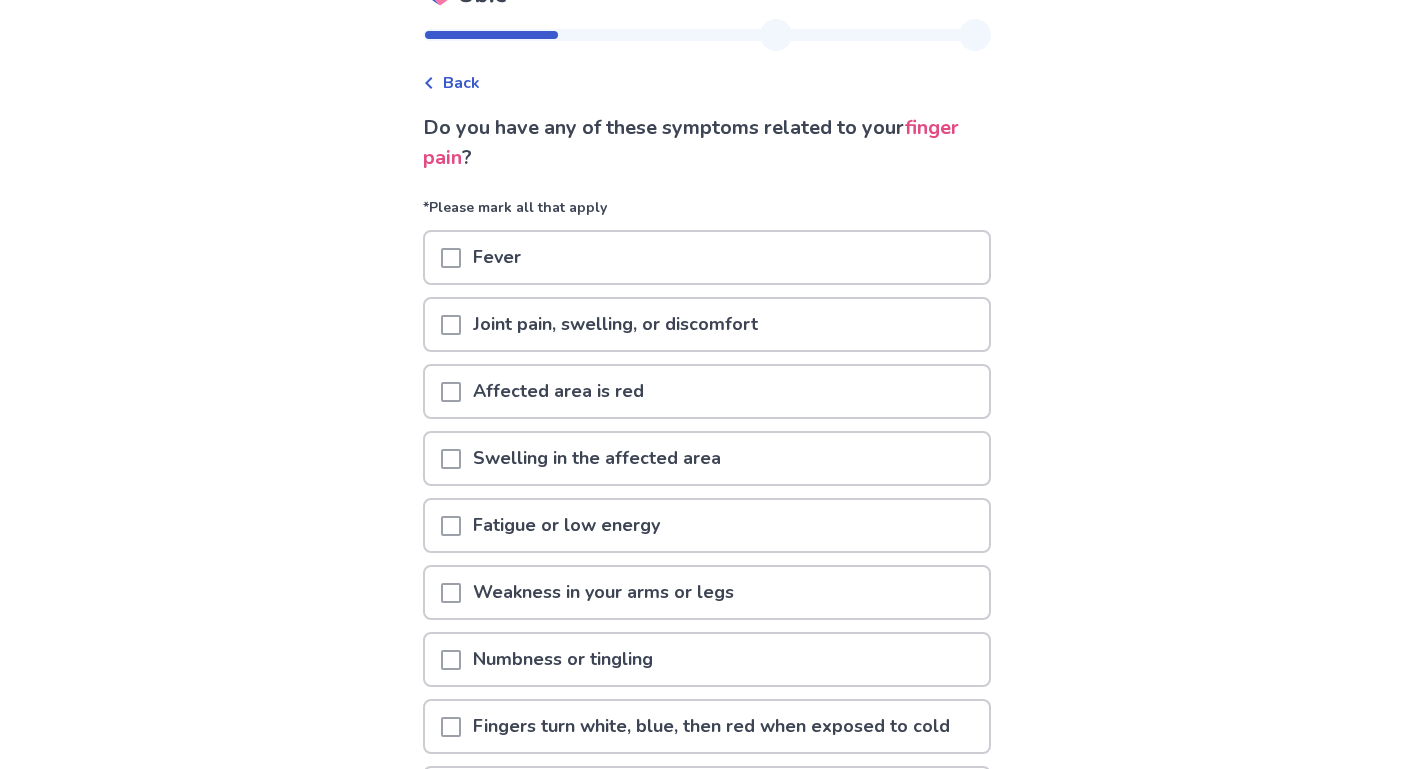 scroll, scrollTop: 108, scrollLeft: 0, axis: vertical 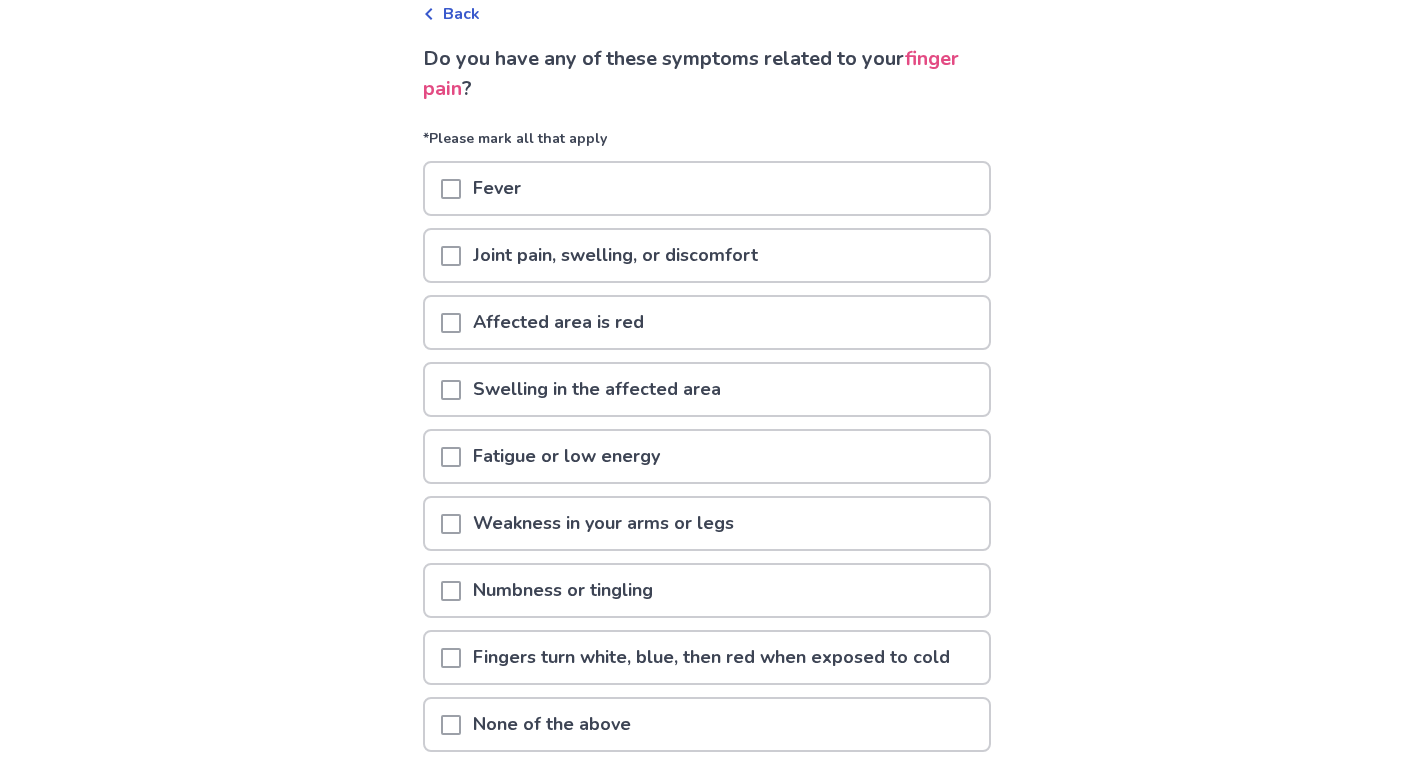 click at bounding box center (451, 390) 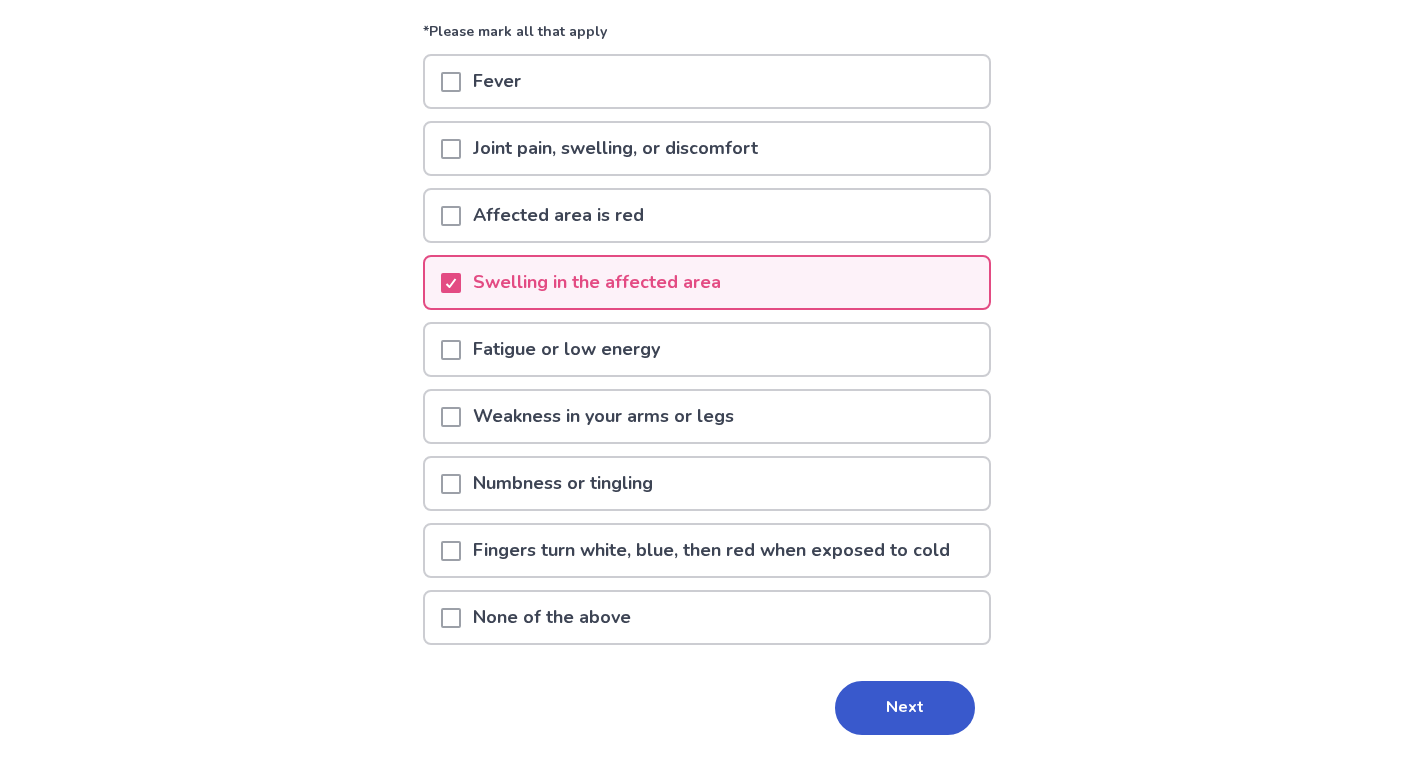 scroll, scrollTop: 218, scrollLeft: 0, axis: vertical 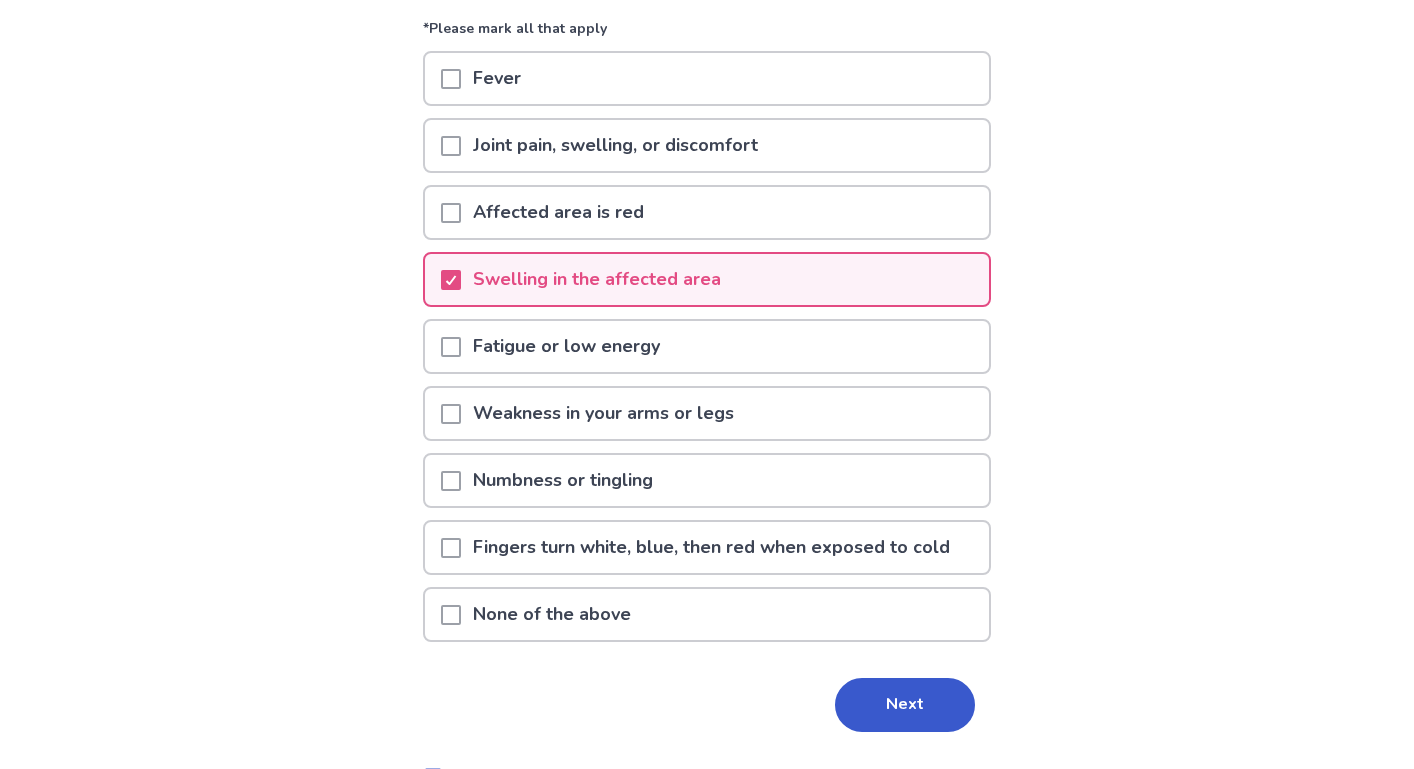 click at bounding box center (451, 146) 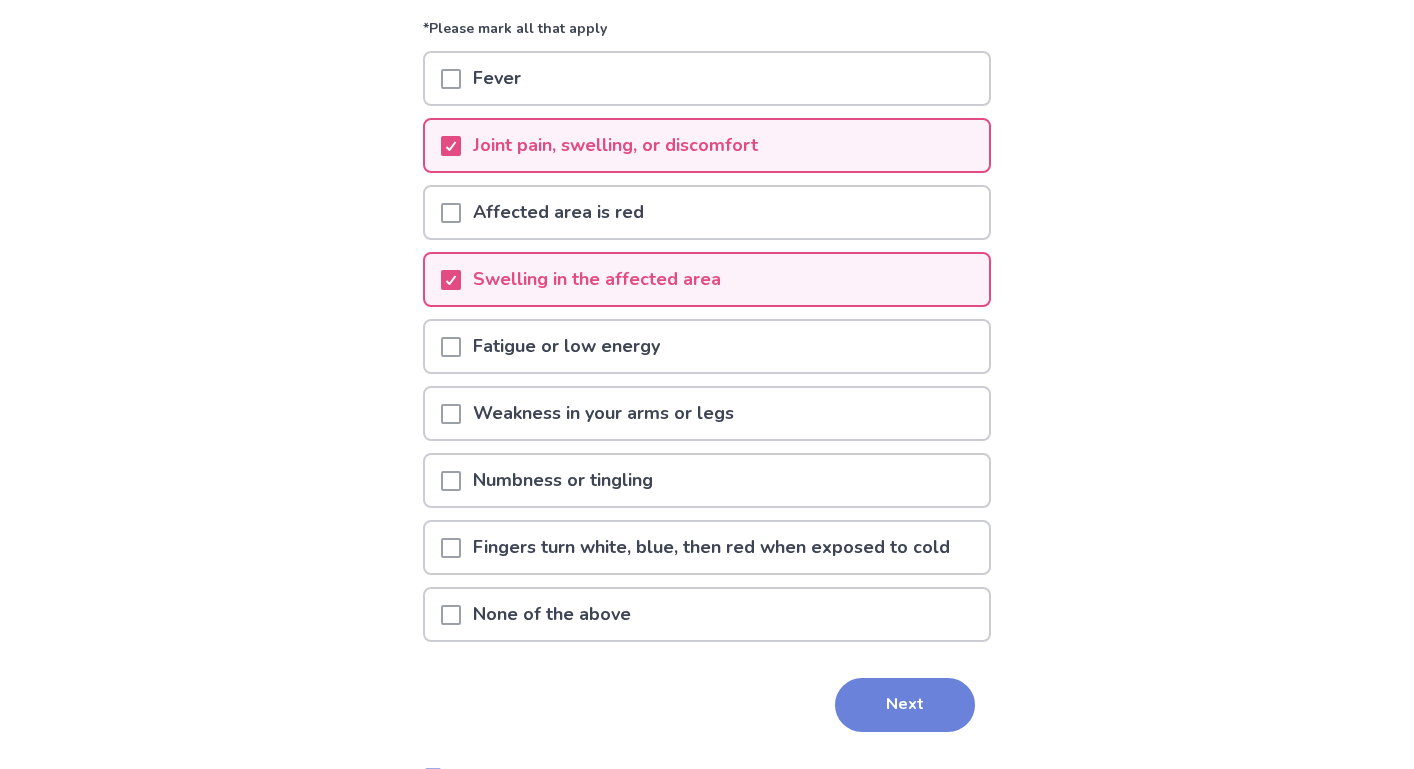 click on "Next" at bounding box center (905, 705) 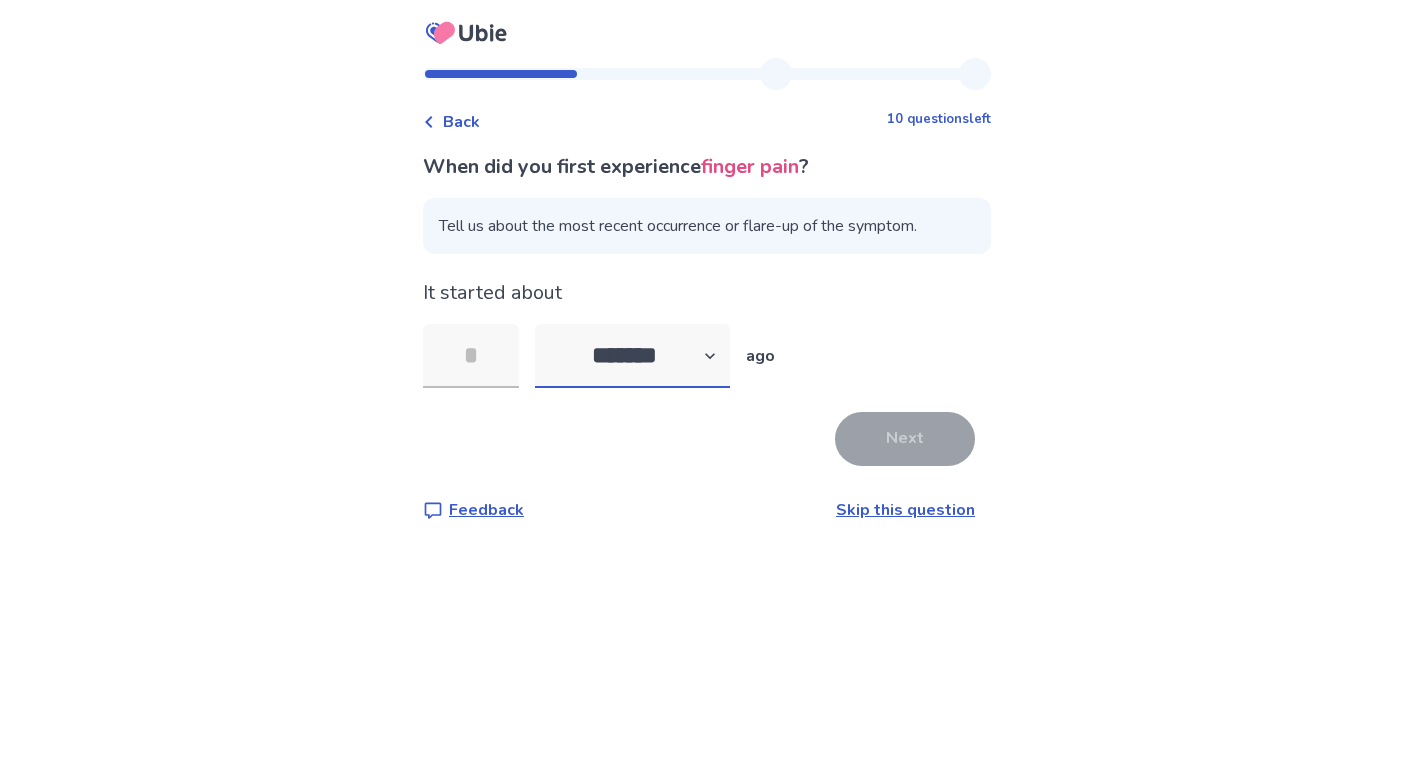 click on "******* ****** ******* ******** *******" at bounding box center [632, 356] 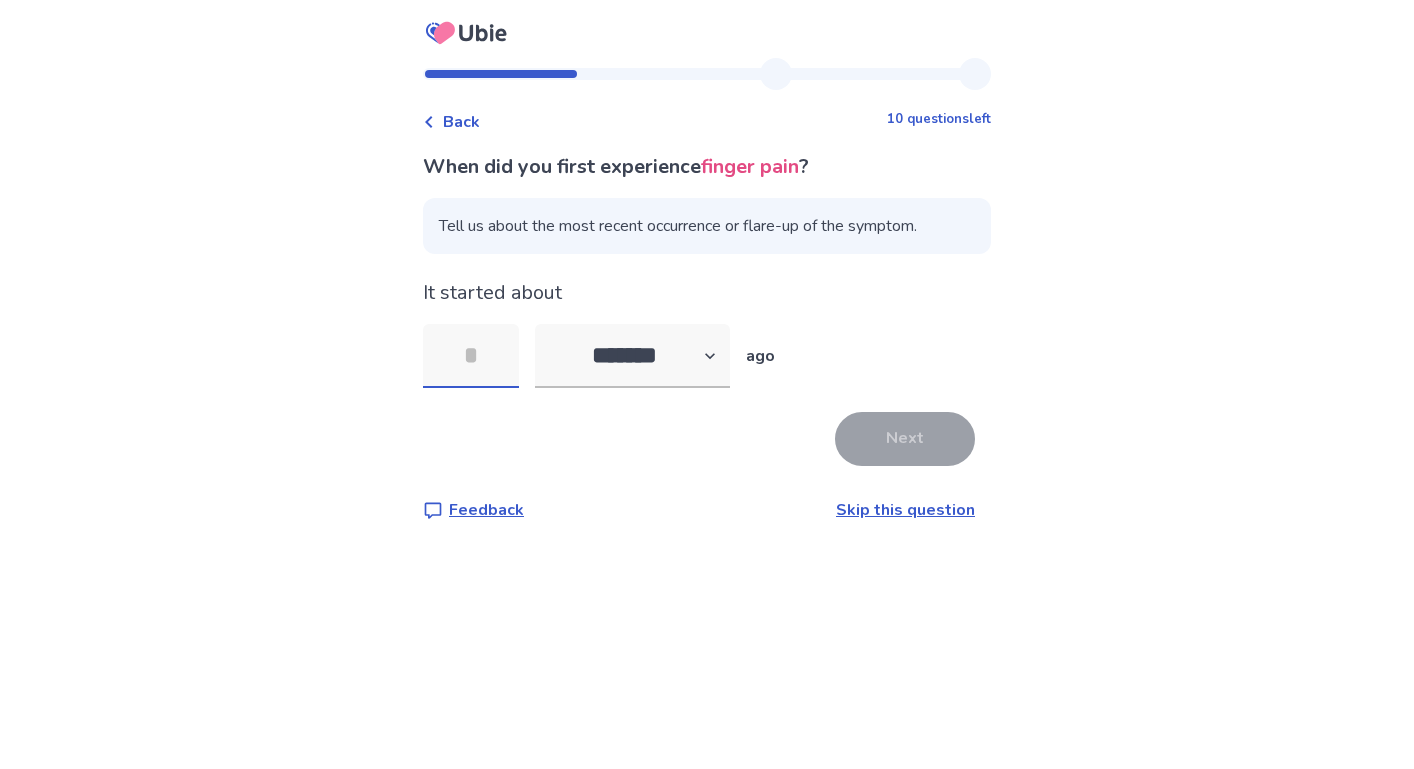 click at bounding box center [471, 356] 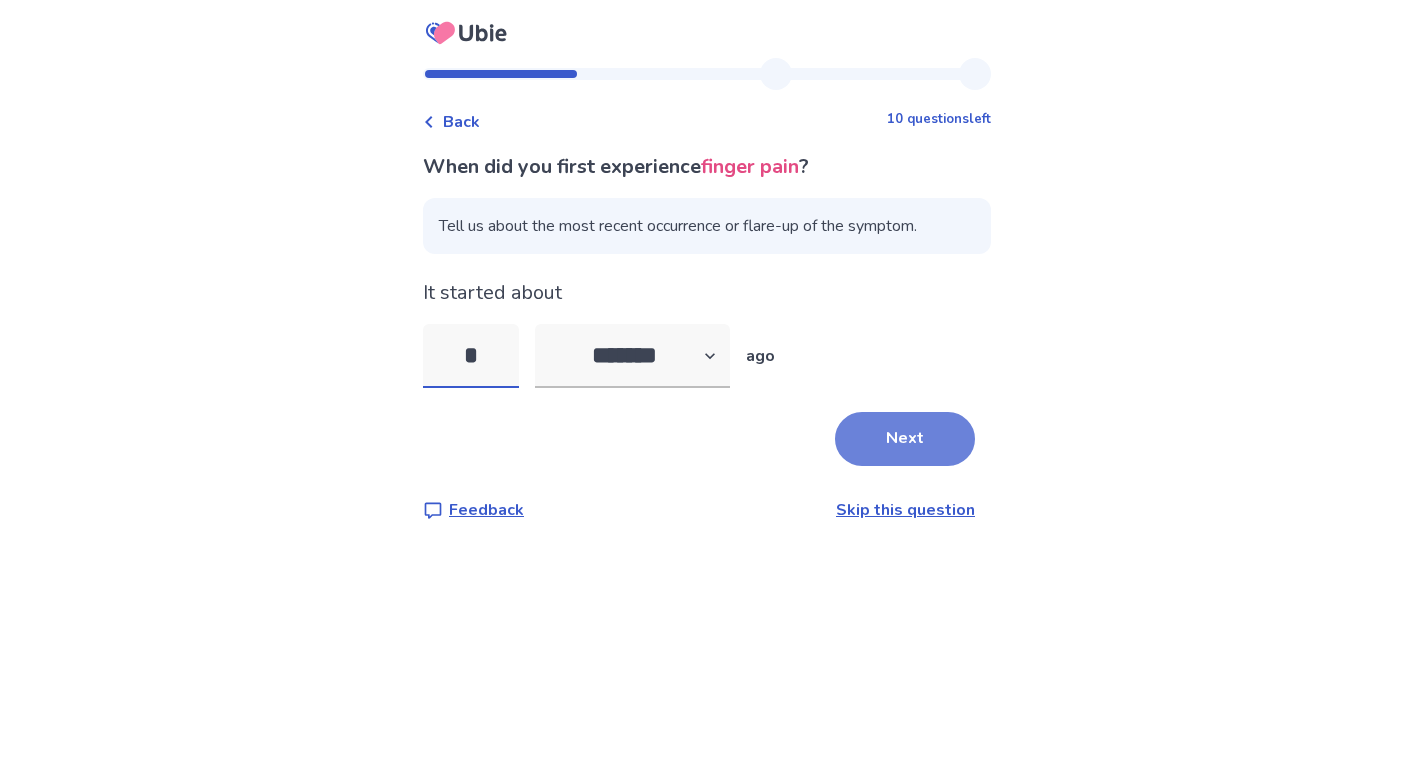 type on "*" 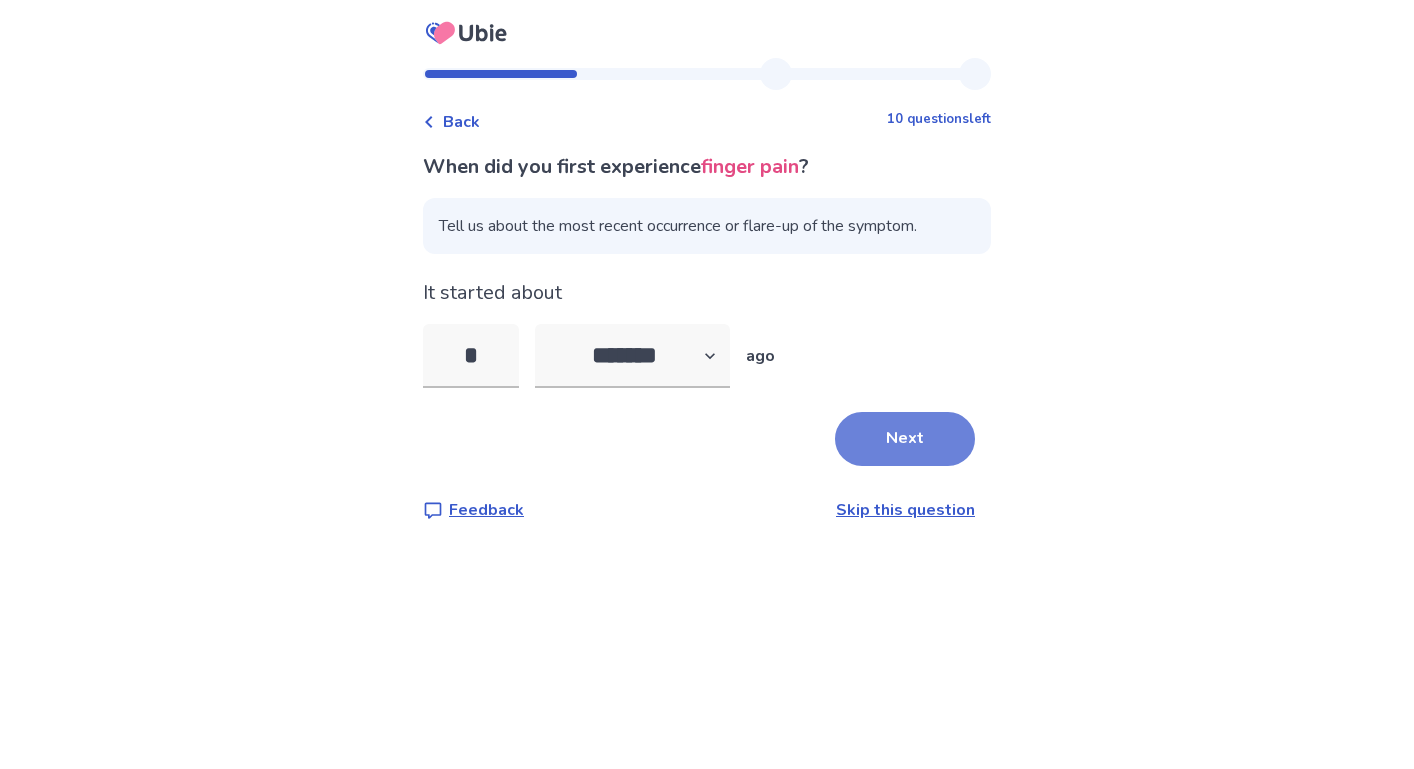 click on "Next" at bounding box center [905, 439] 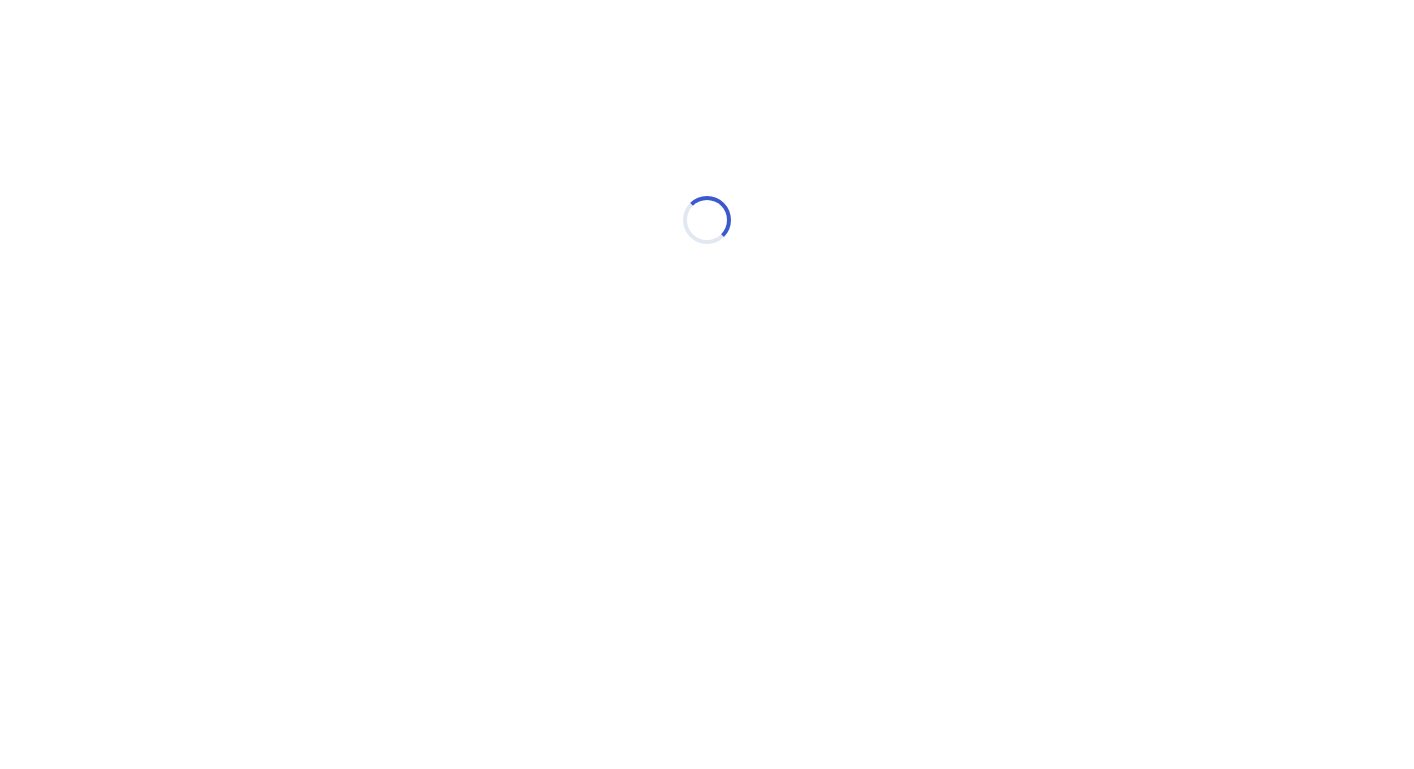 select on "*" 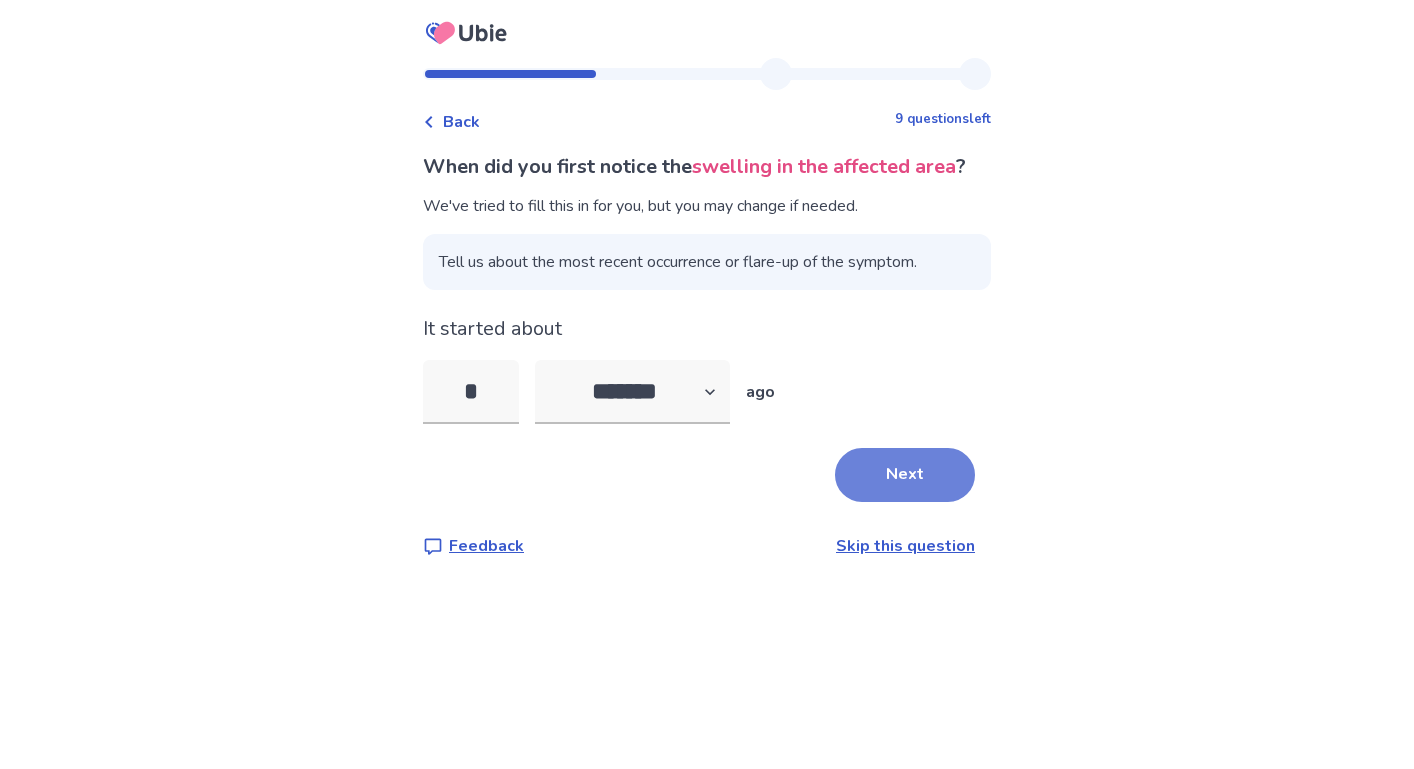 click on "Next" at bounding box center (905, 475) 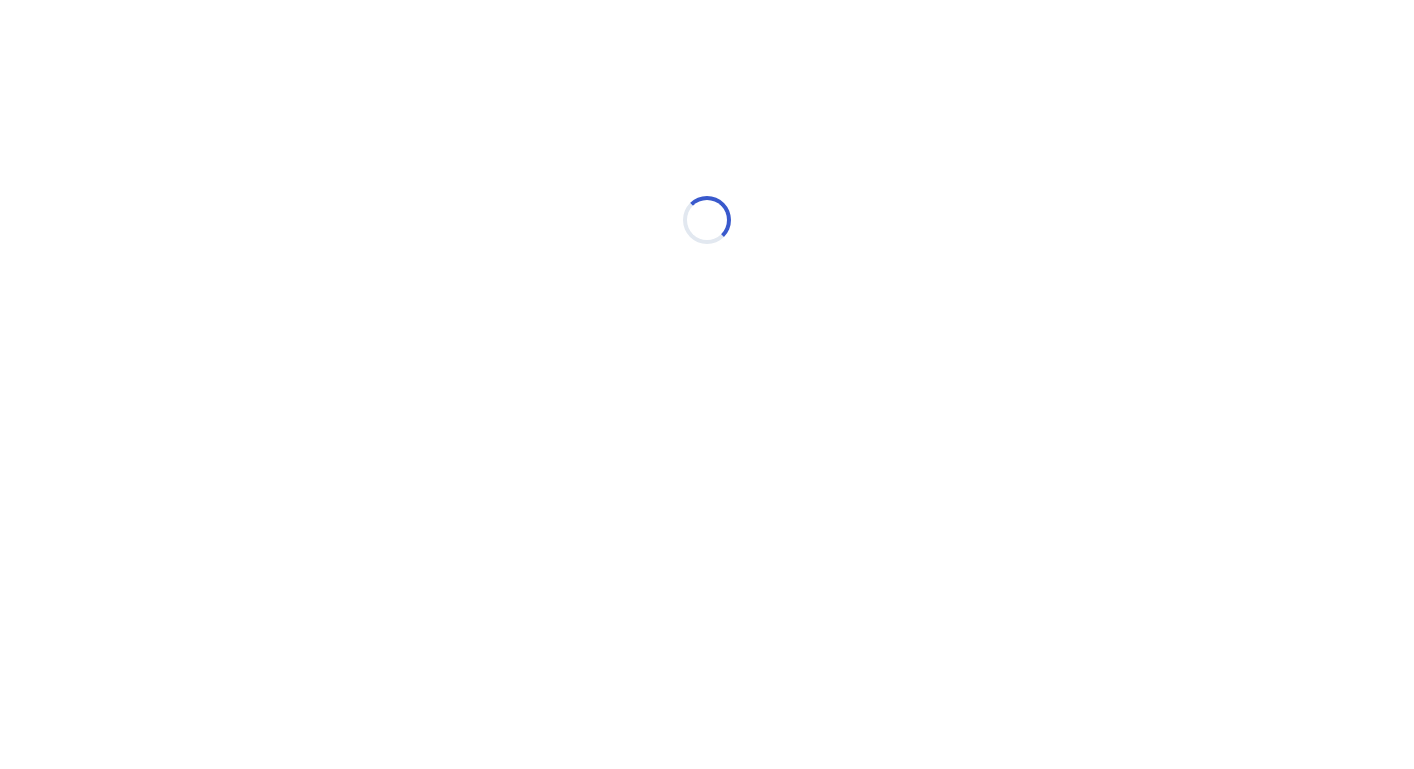 select on "*" 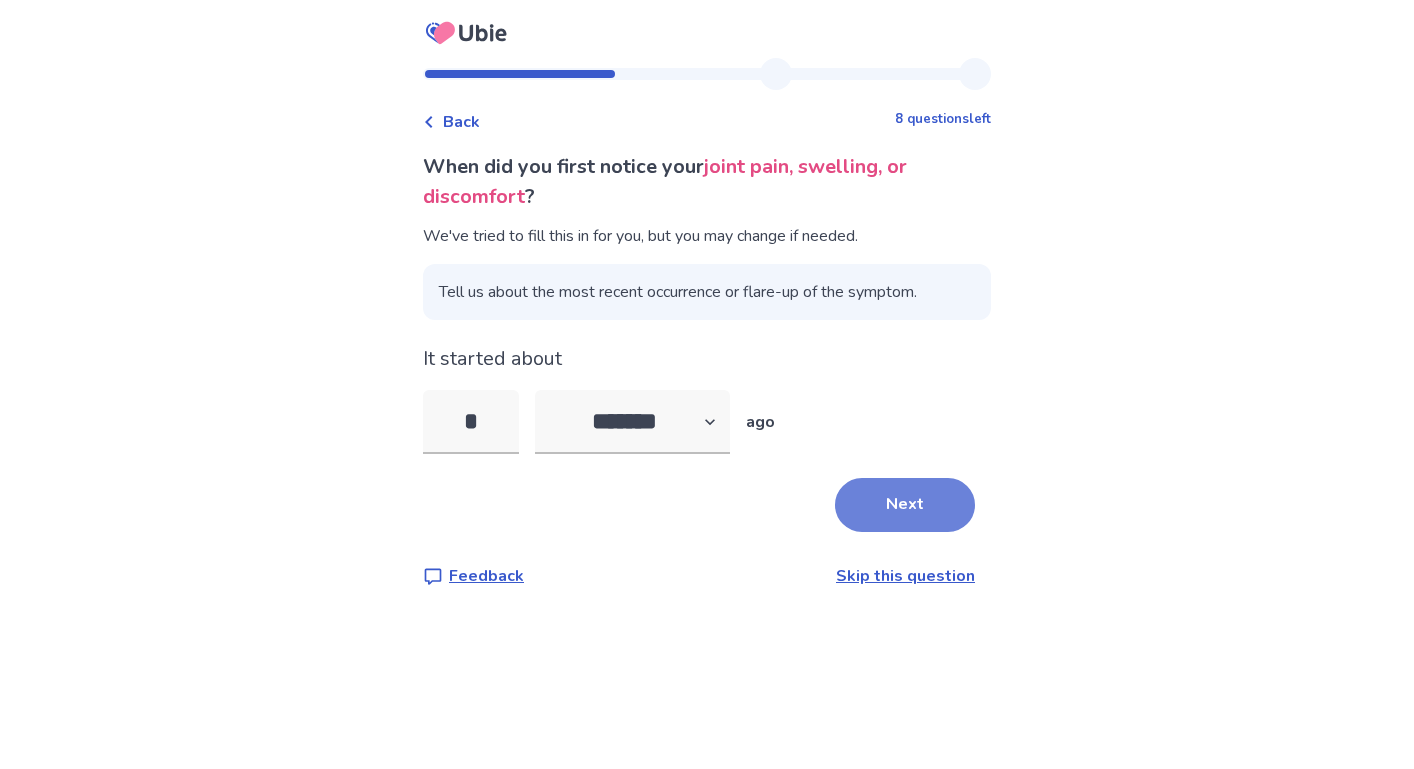 click on "Next" at bounding box center [905, 505] 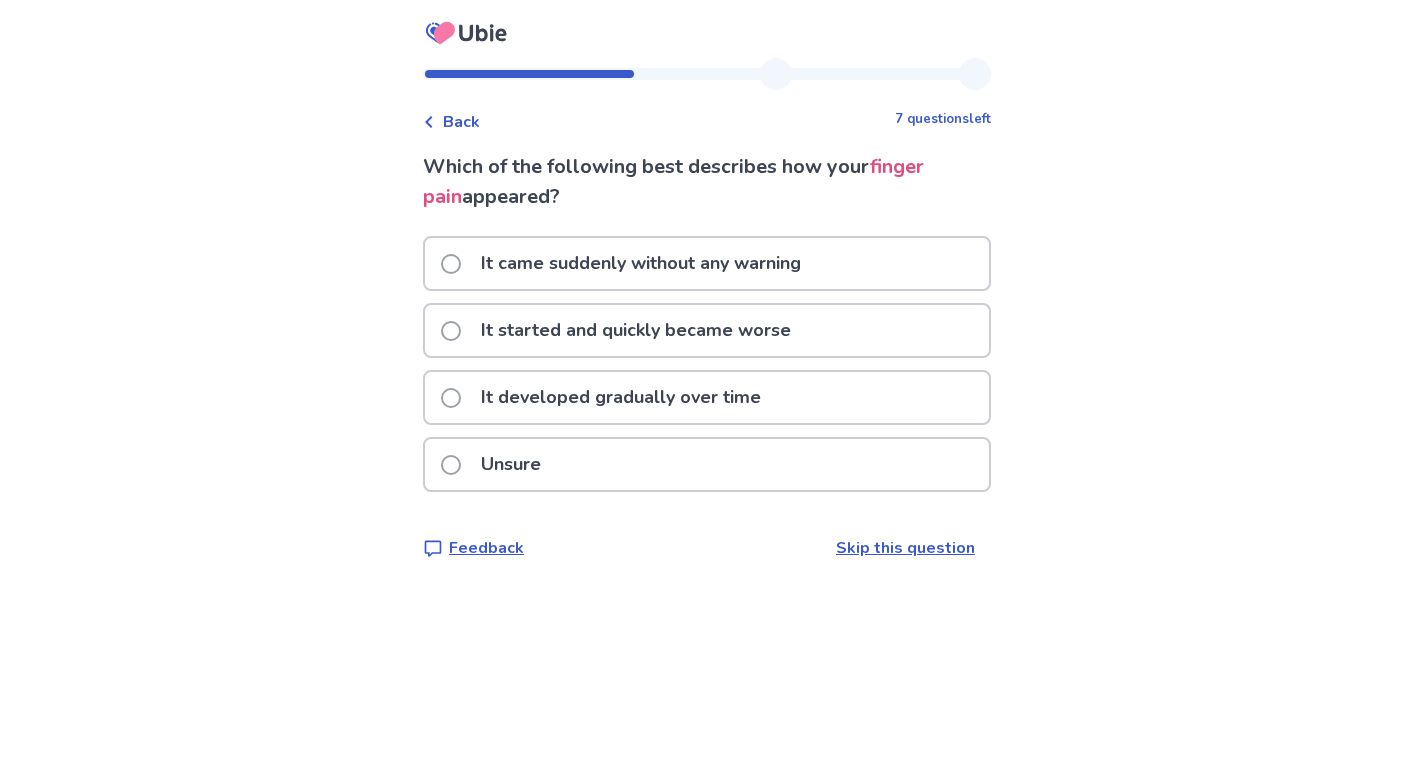 click on "It came suddenly without any warning" at bounding box center (641, 263) 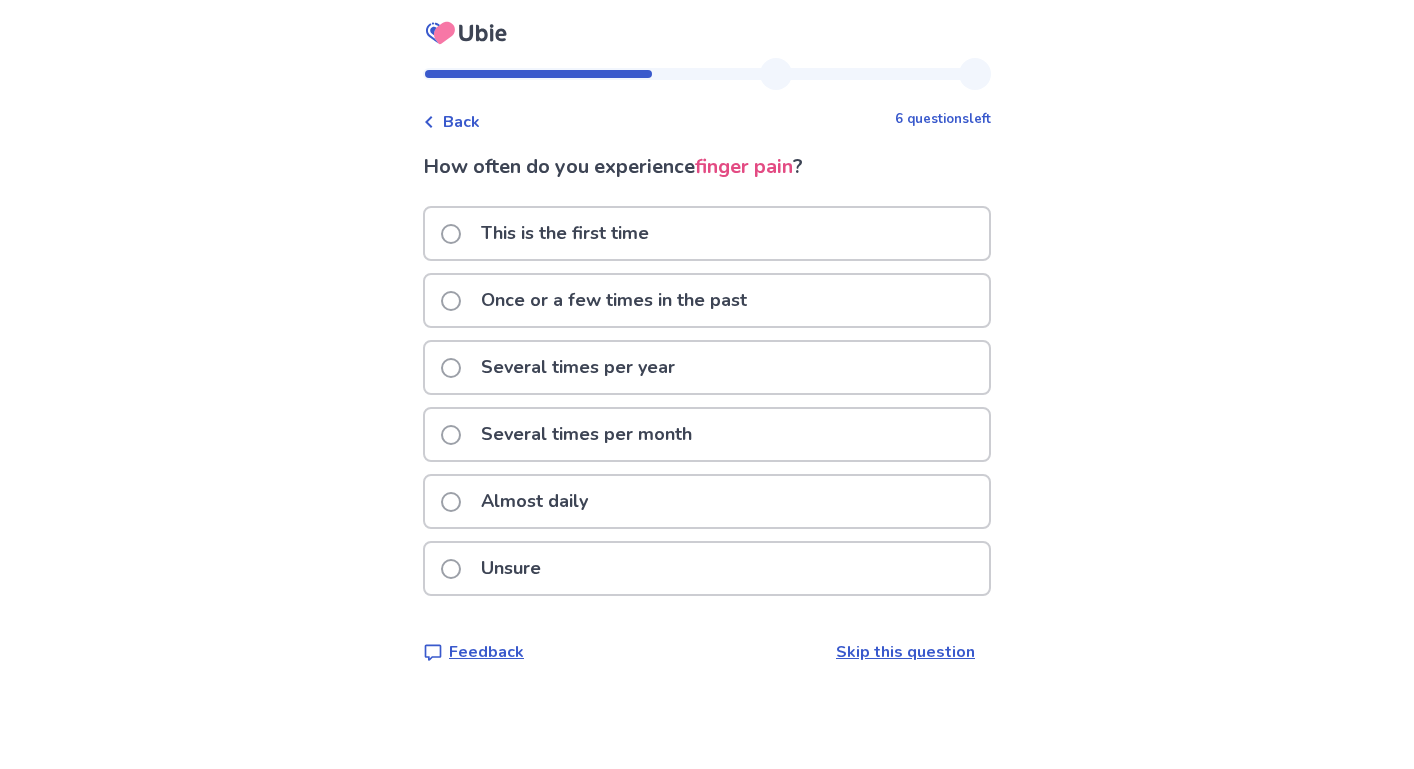 click on "Back" at bounding box center [461, 122] 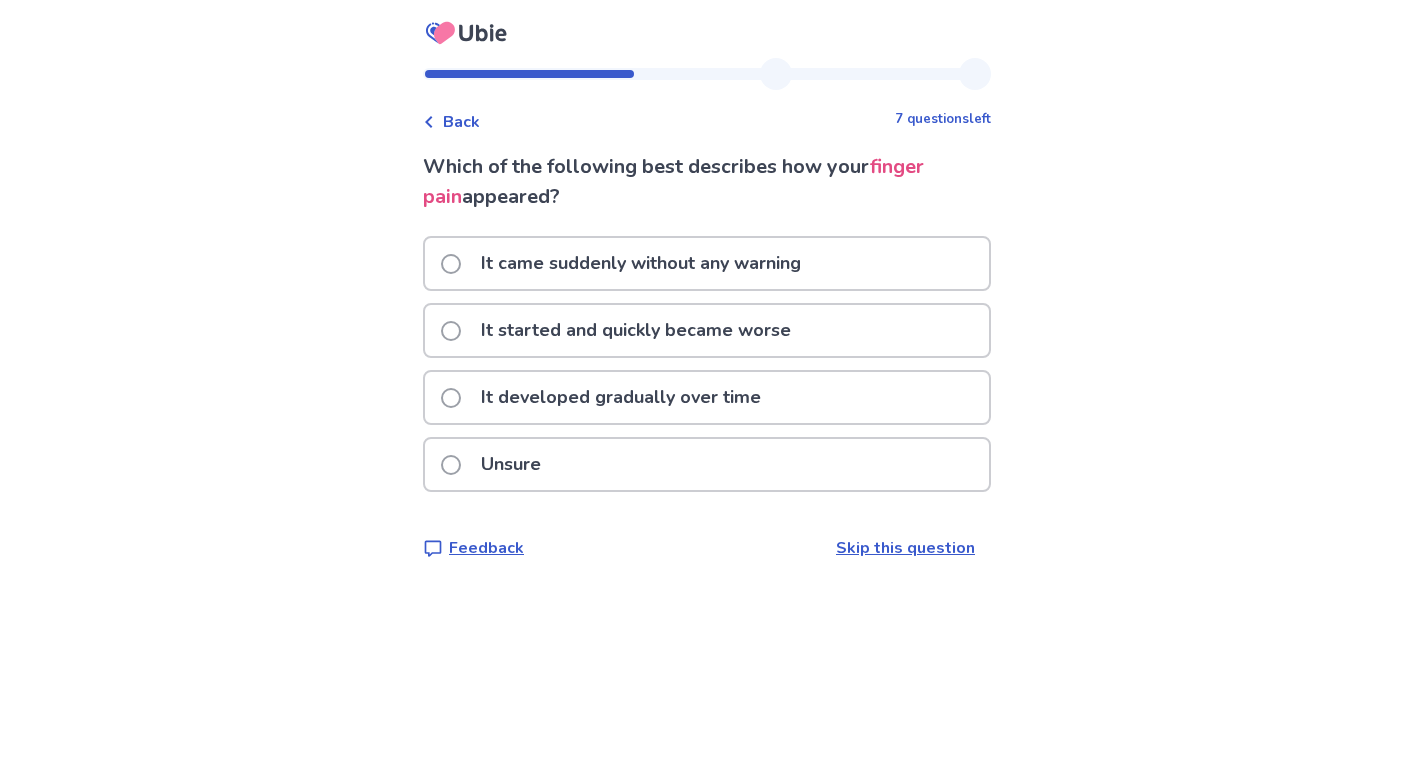 click on "It came suddenly without any warning" at bounding box center [641, 263] 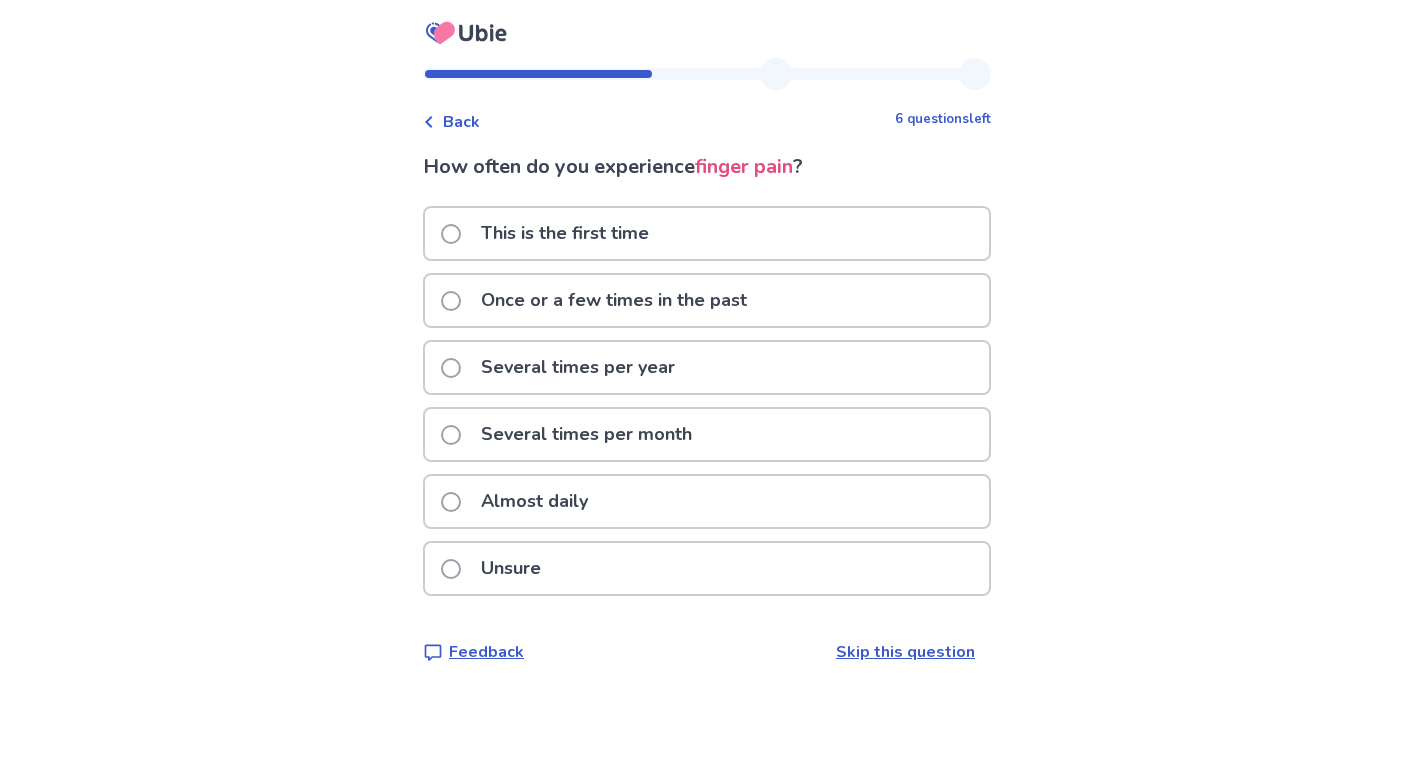 click on "This is the first time" at bounding box center (565, 233) 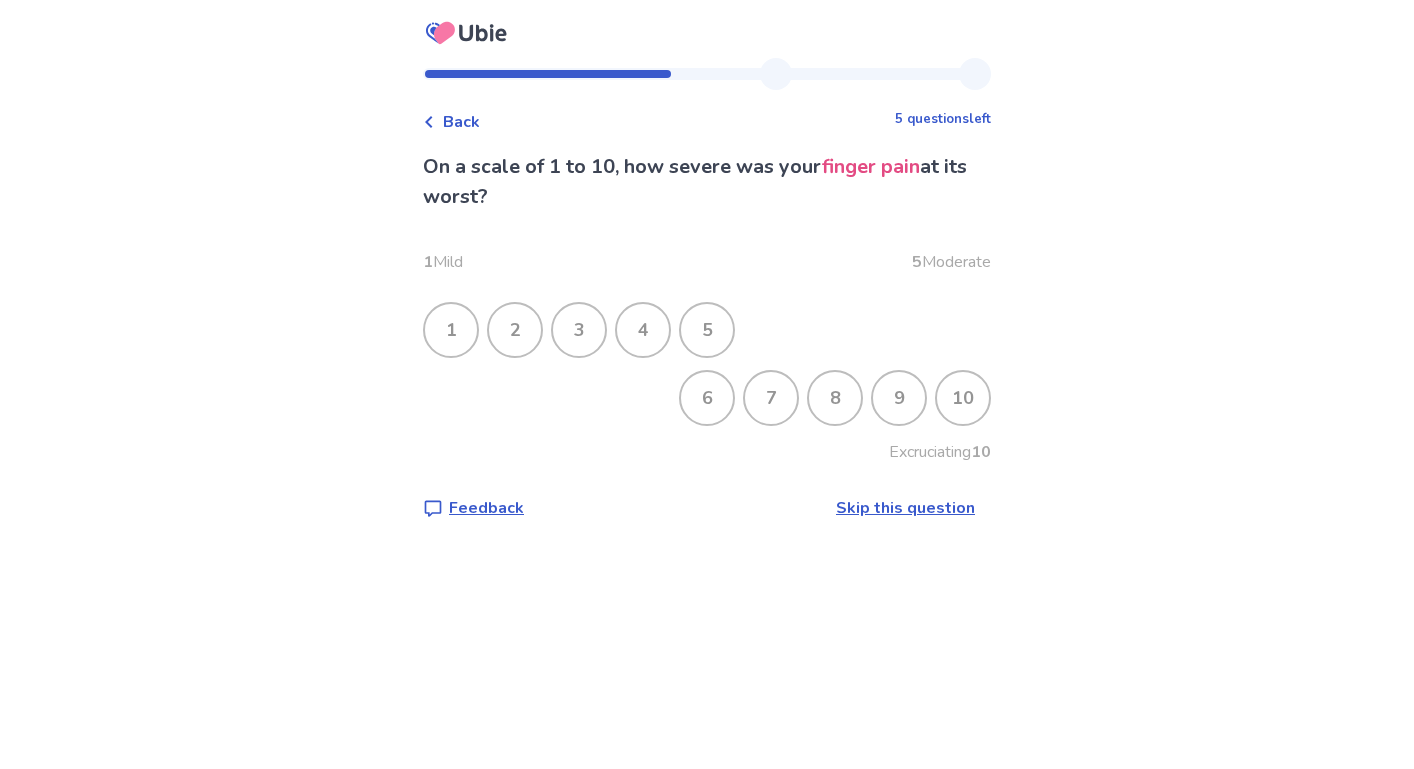 click on "8" at bounding box center (835, 398) 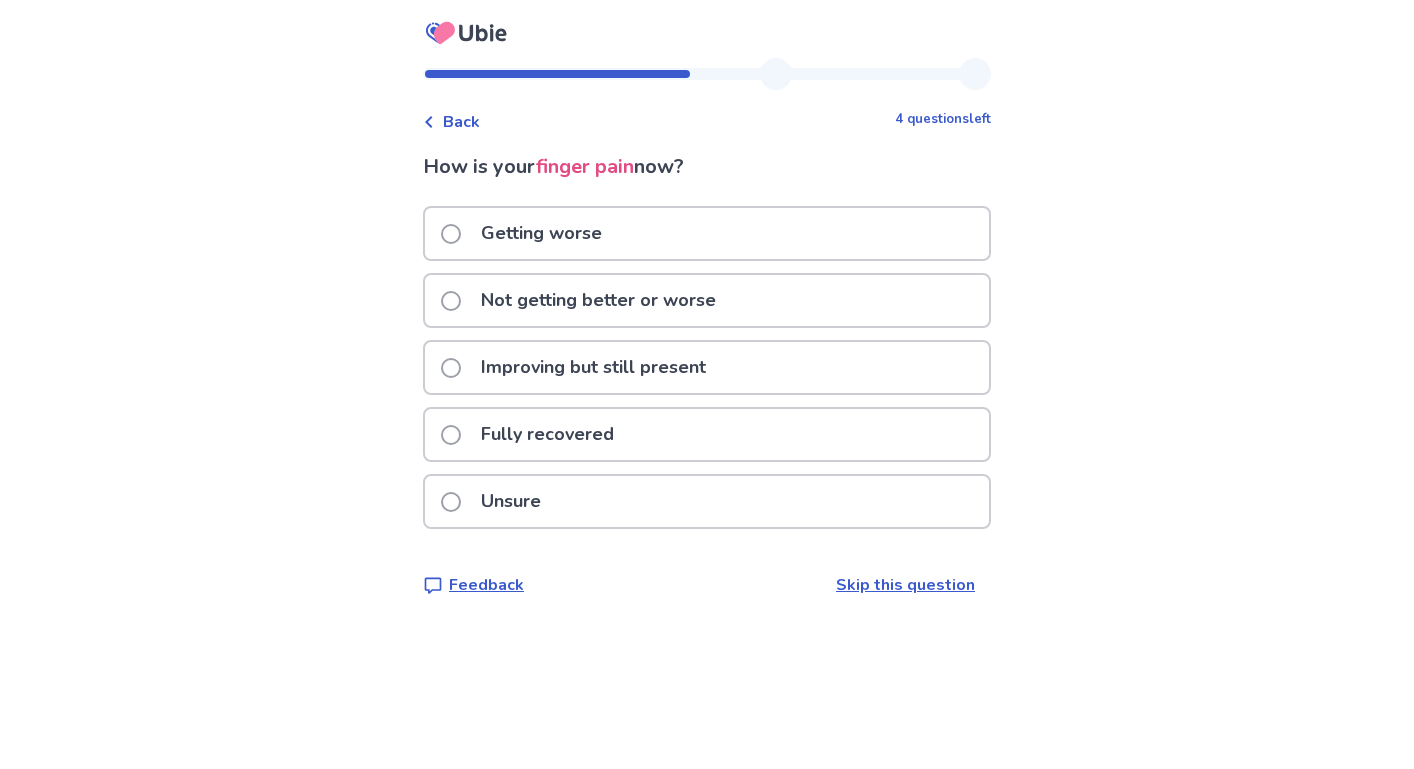 click on "Not getting better or worse" at bounding box center (598, 300) 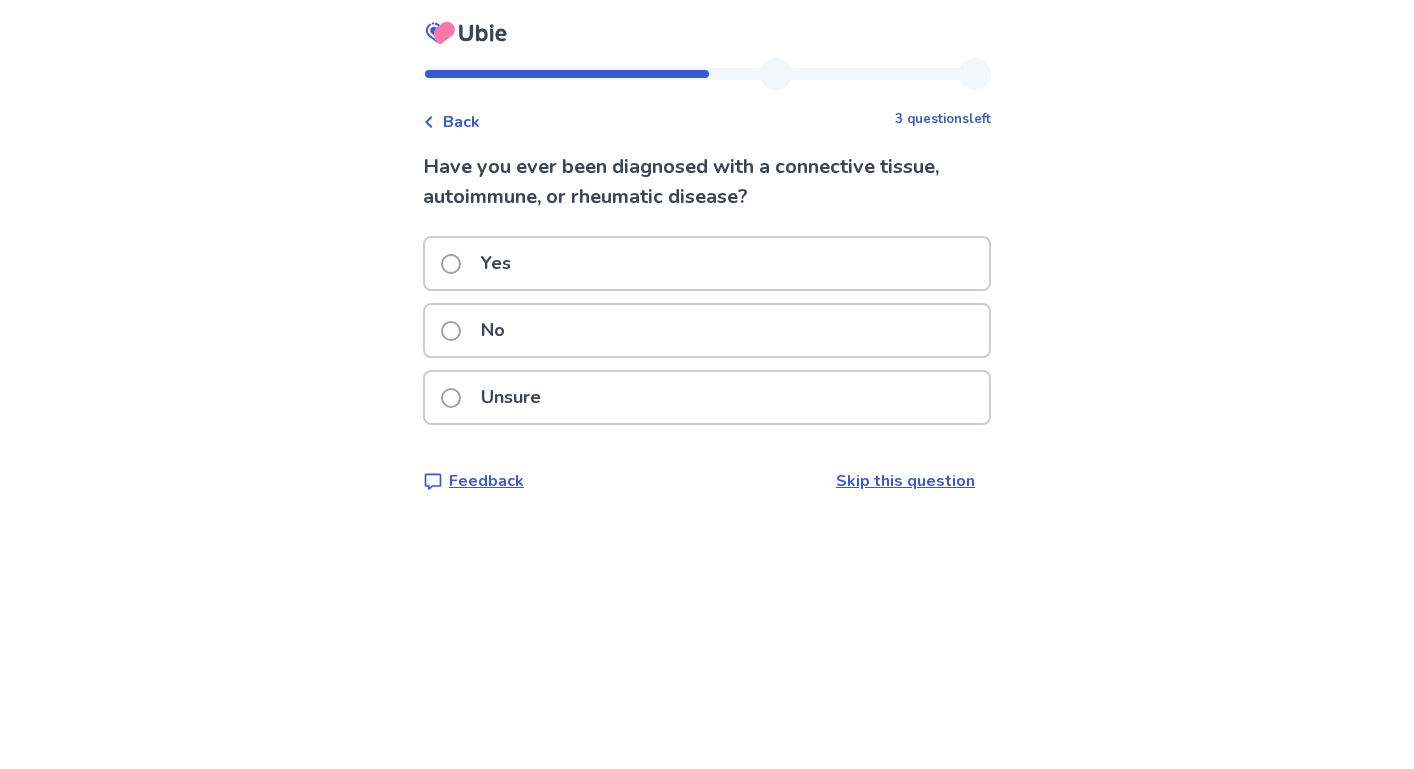 click on "No" at bounding box center (707, 330) 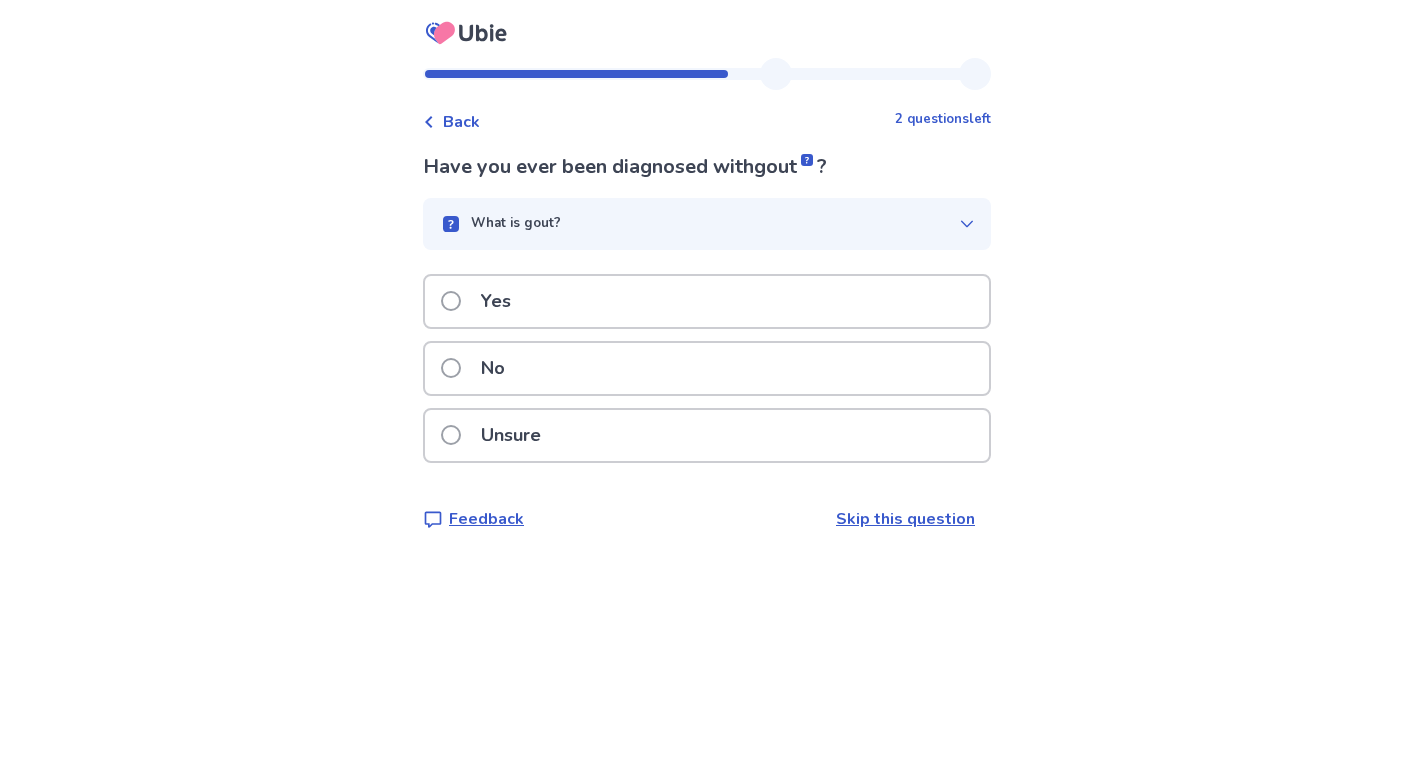 click at bounding box center (451, 368) 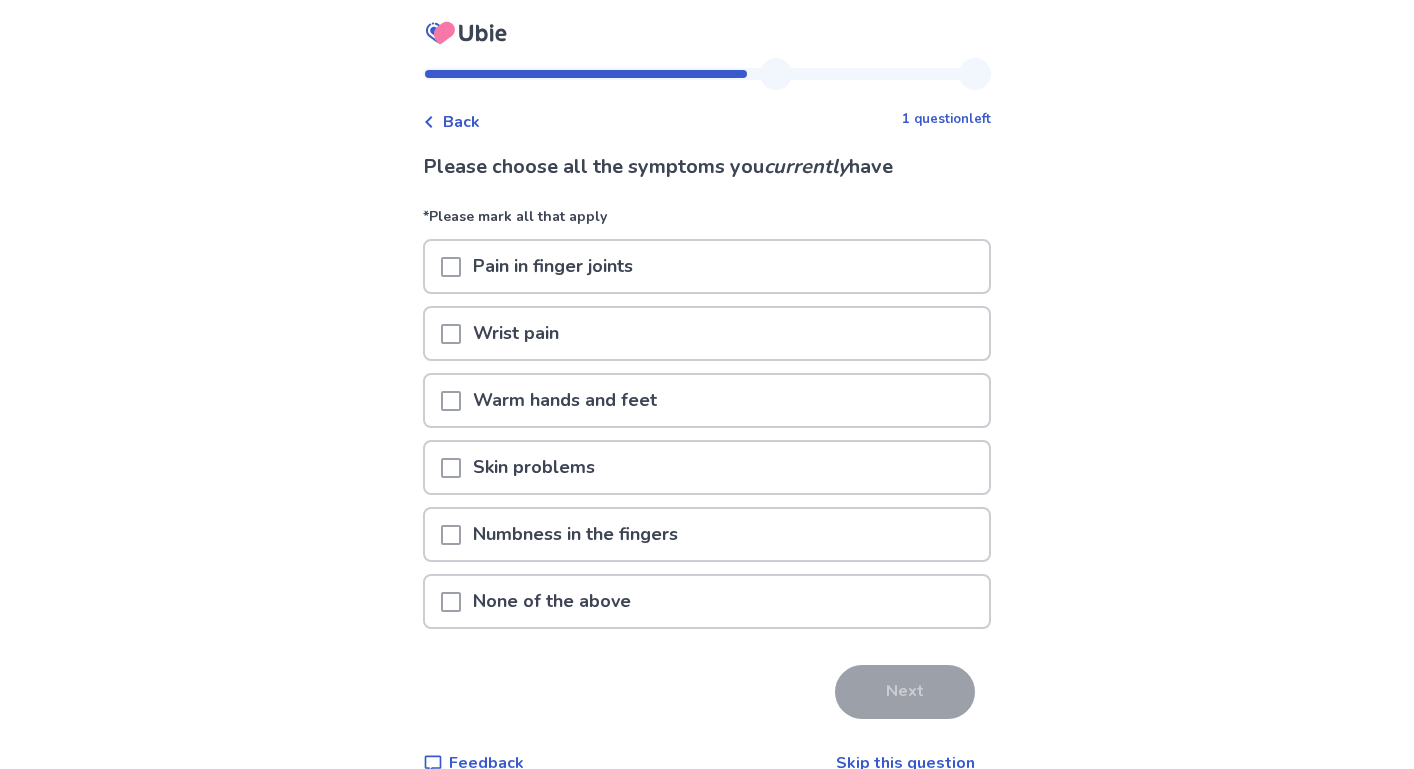 click on "None of the above" at bounding box center [552, 601] 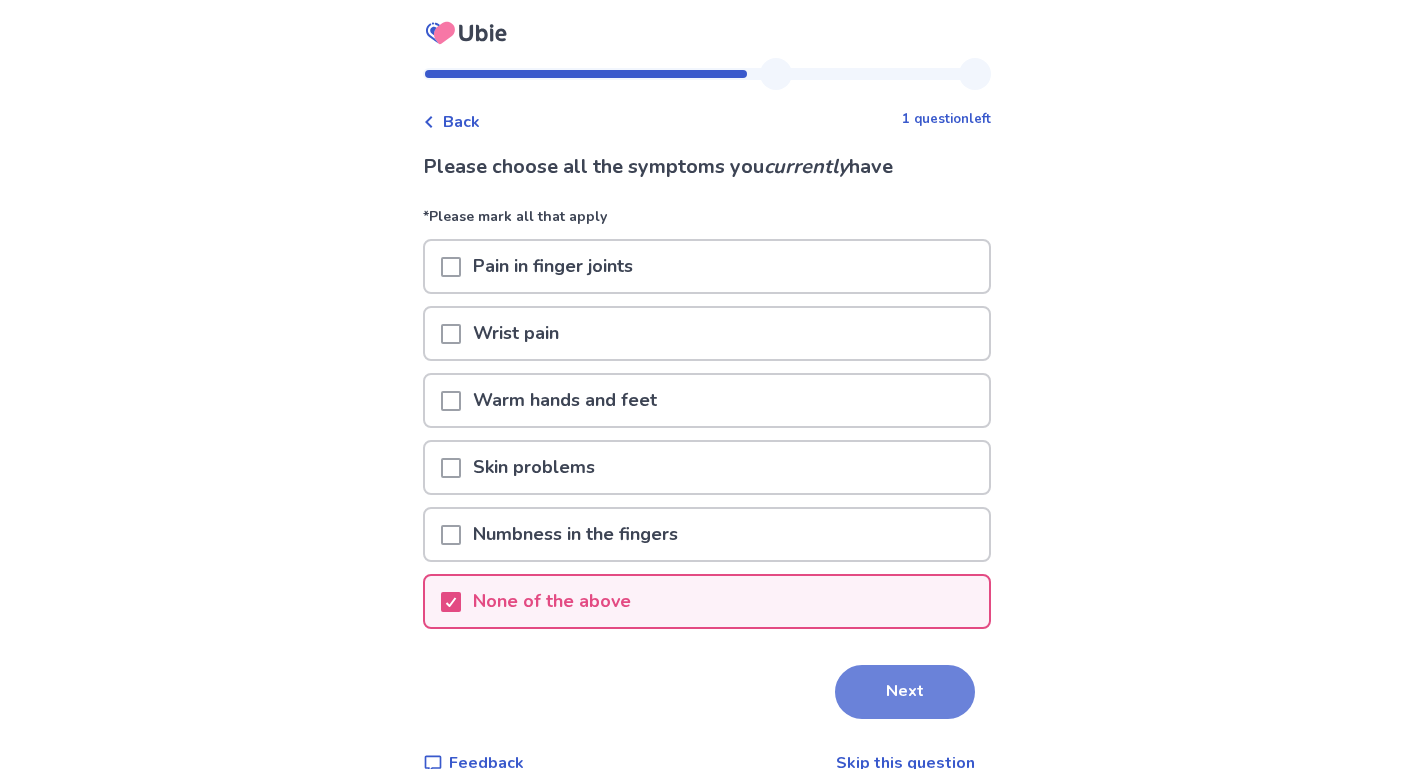 click on "Next" at bounding box center [905, 692] 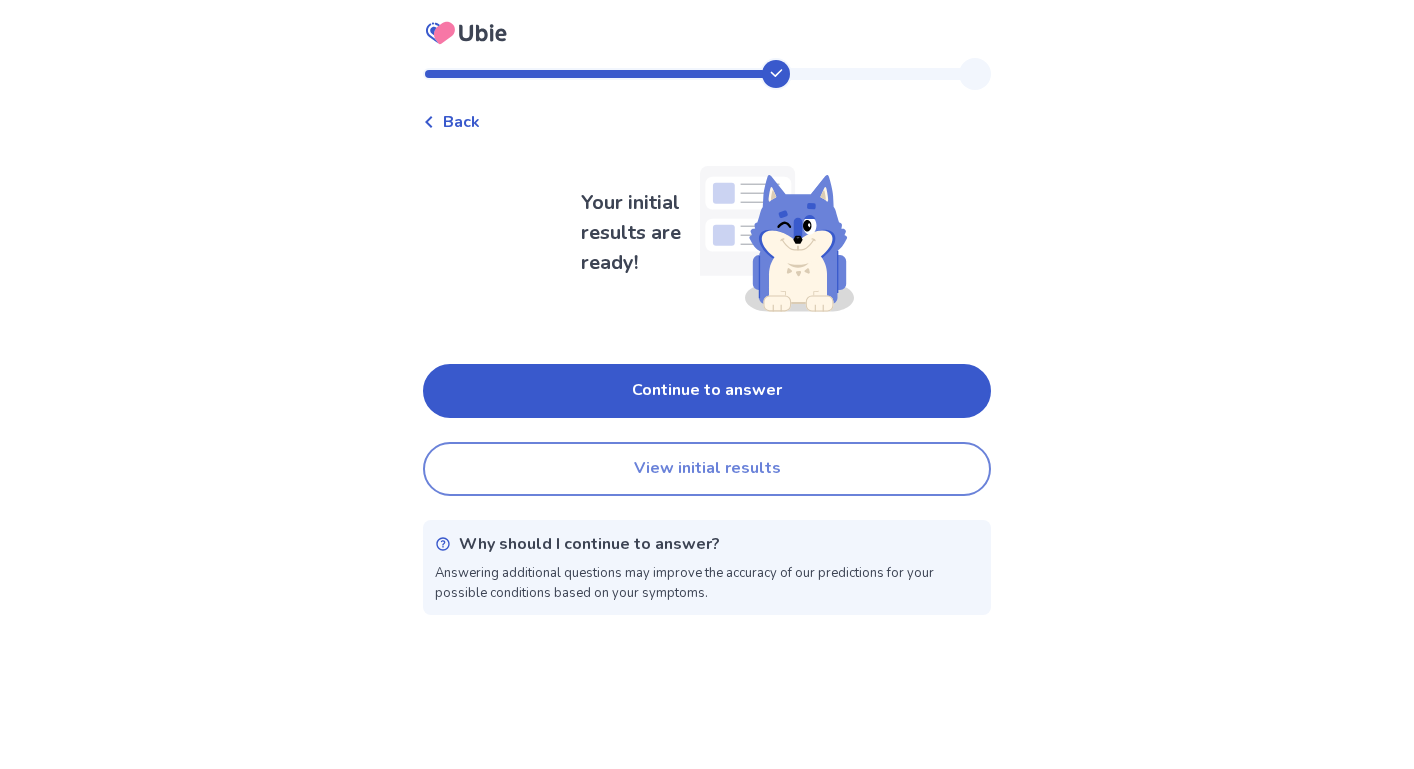 click on "View initial results" at bounding box center [707, 469] 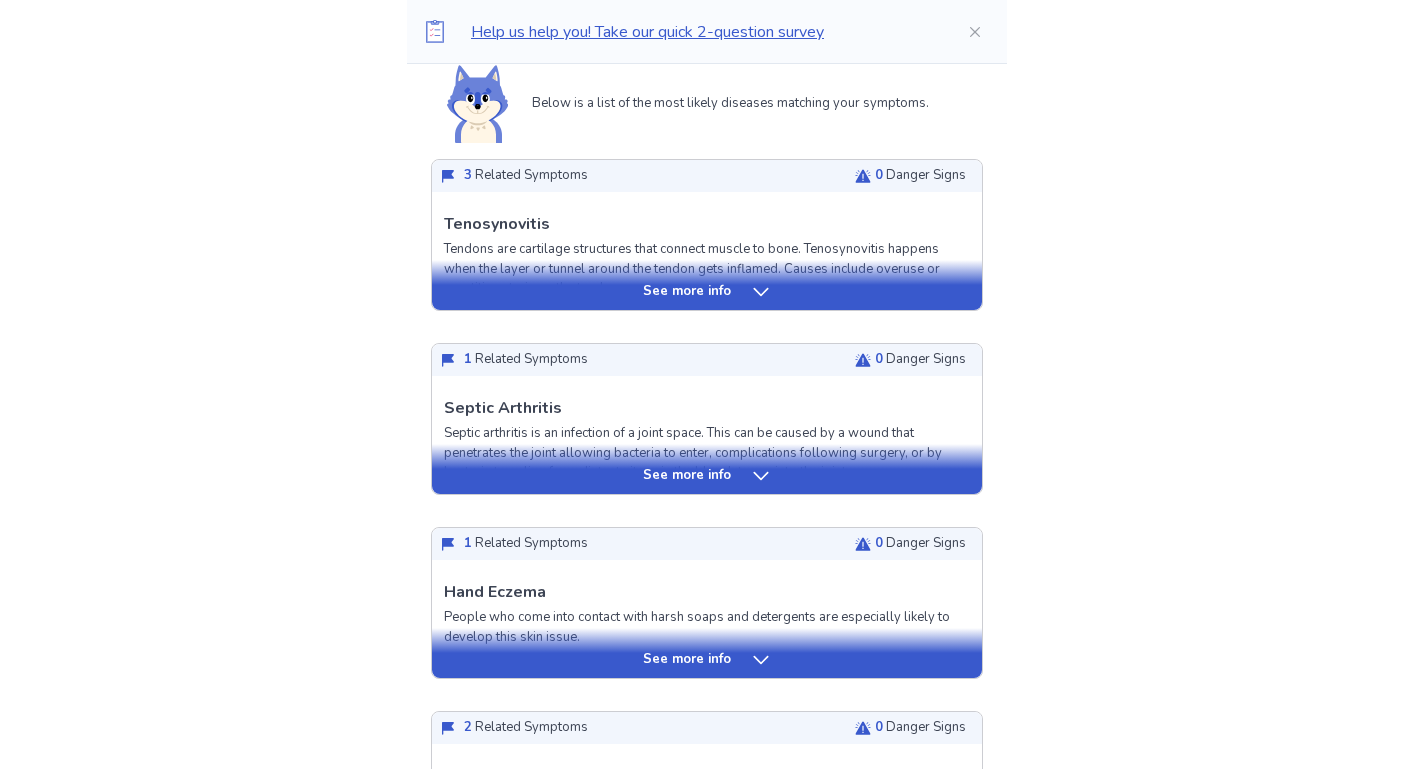 scroll, scrollTop: 596, scrollLeft: 0, axis: vertical 